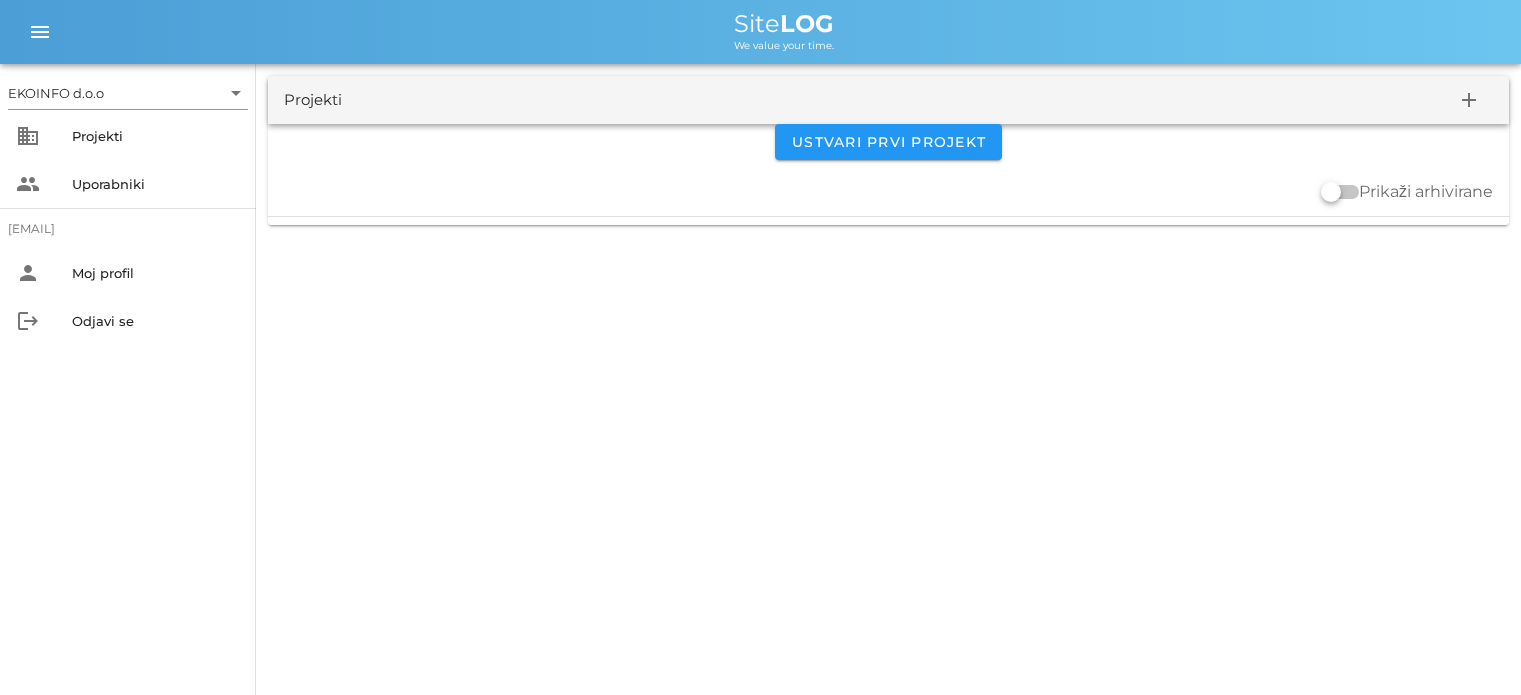 scroll, scrollTop: 0, scrollLeft: 0, axis: both 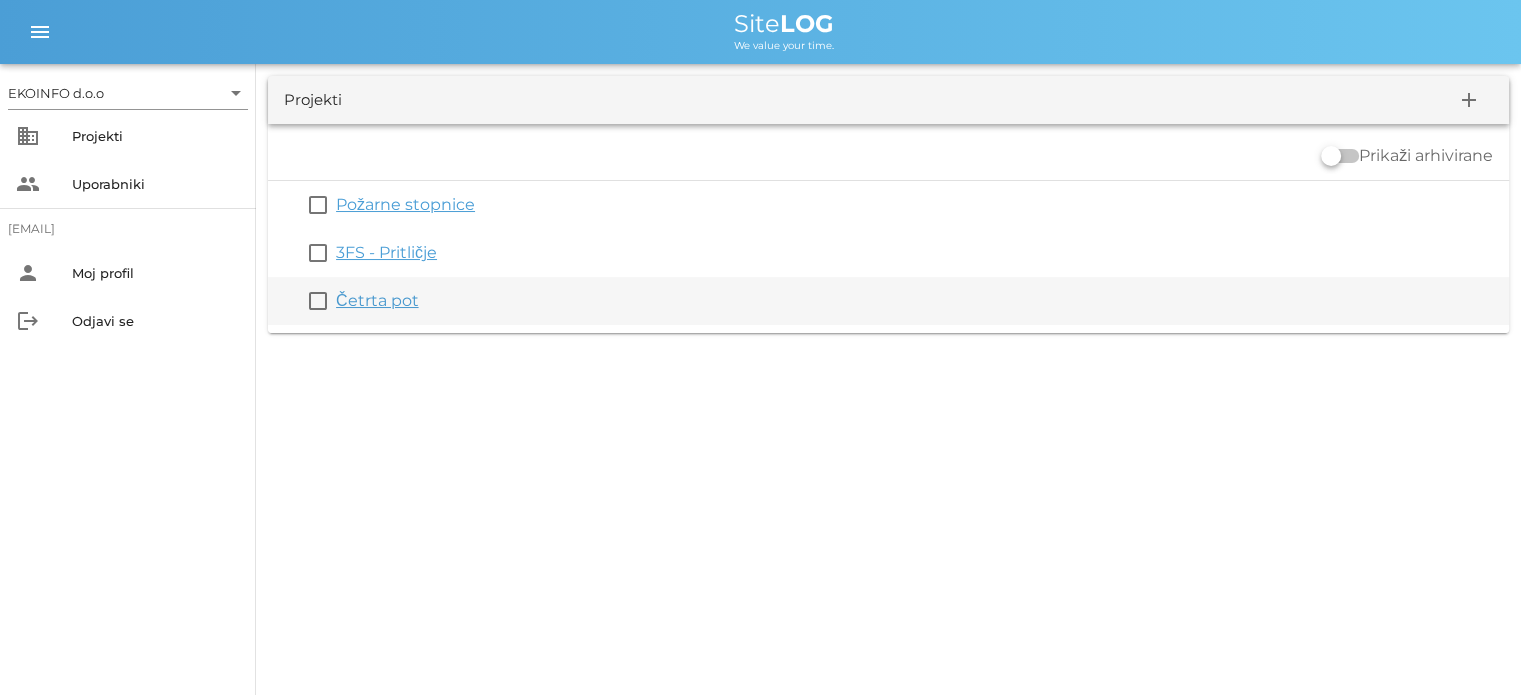 click on "Četrta pot" at bounding box center (377, 300) 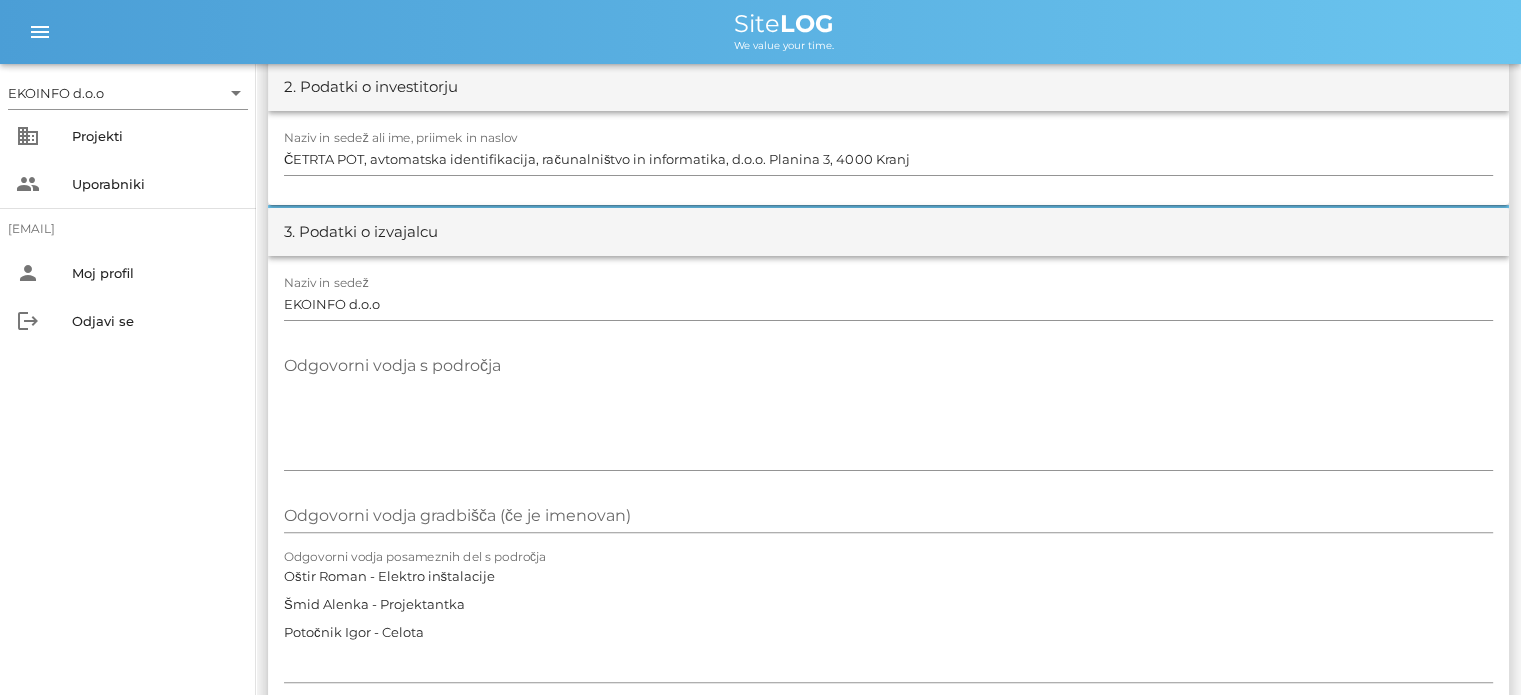 scroll, scrollTop: 0, scrollLeft: 0, axis: both 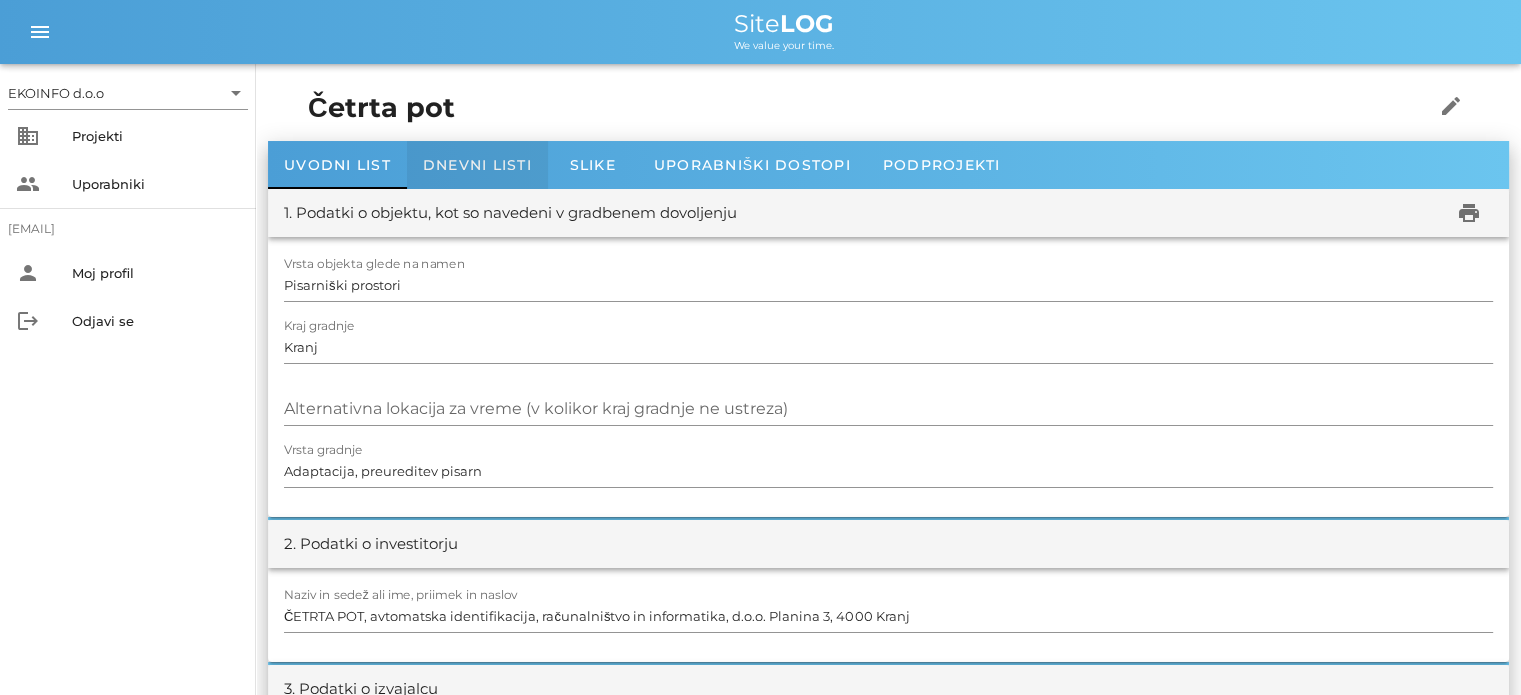 click on "Dnevni listi" at bounding box center (477, 165) 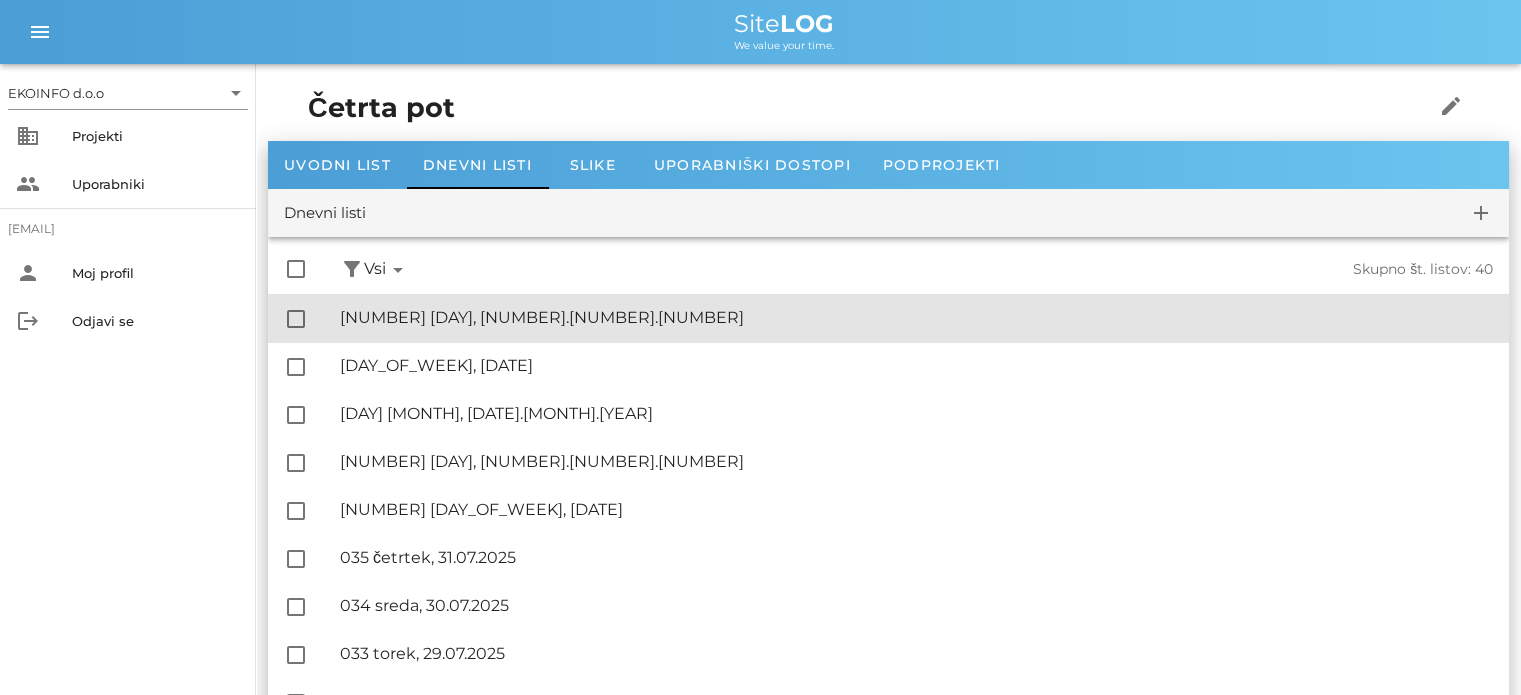 click on "🔏 [DAY], [DATE]" at bounding box center [916, 317] 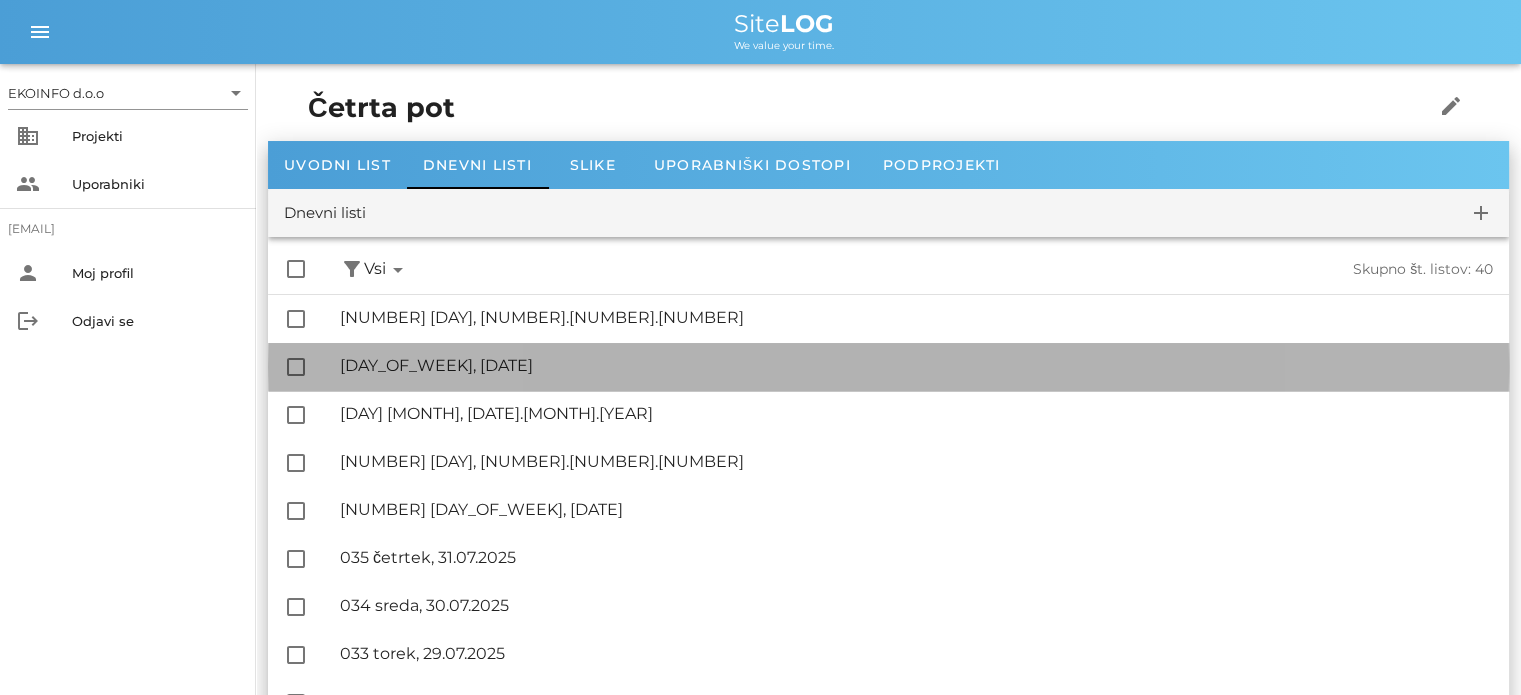 click on "🔏 [DAY_OF_WEEK], [DATE]" at bounding box center [916, 365] 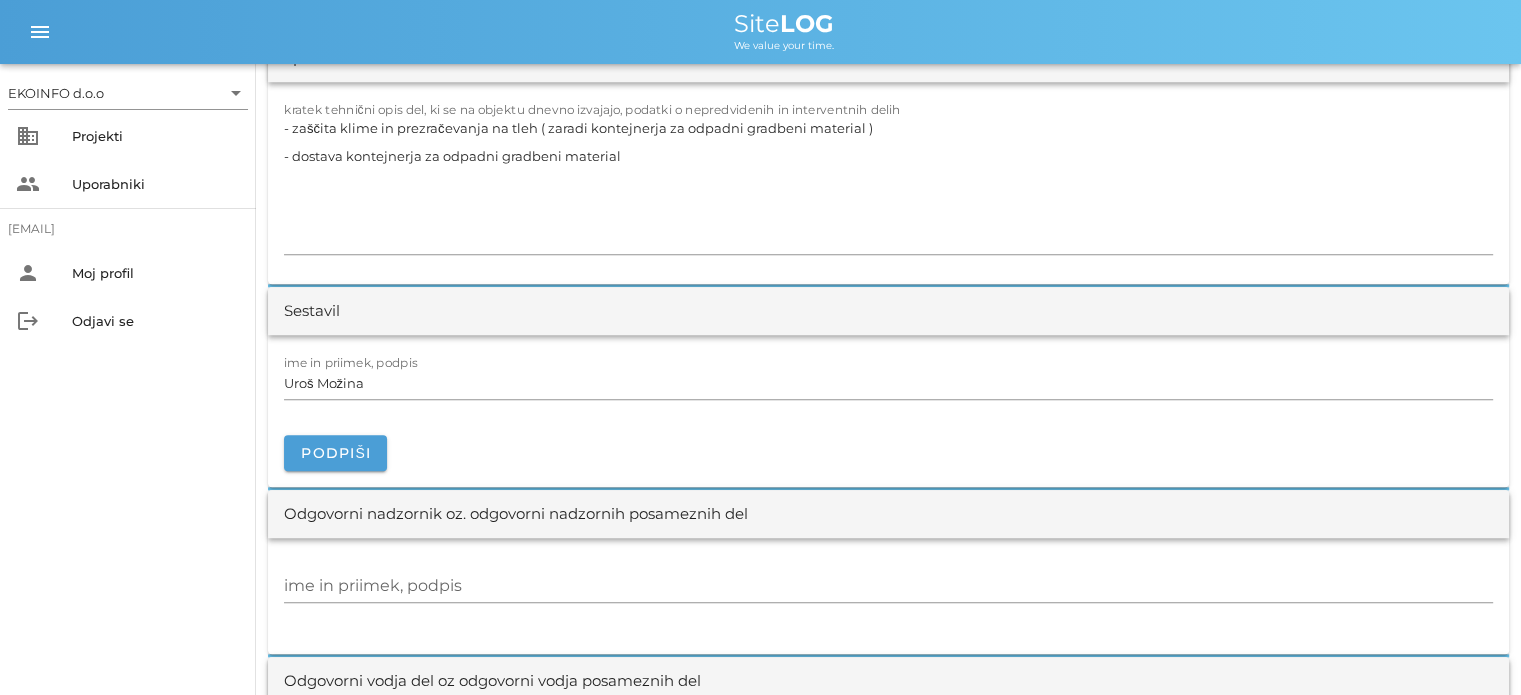 scroll, scrollTop: 1900, scrollLeft: 0, axis: vertical 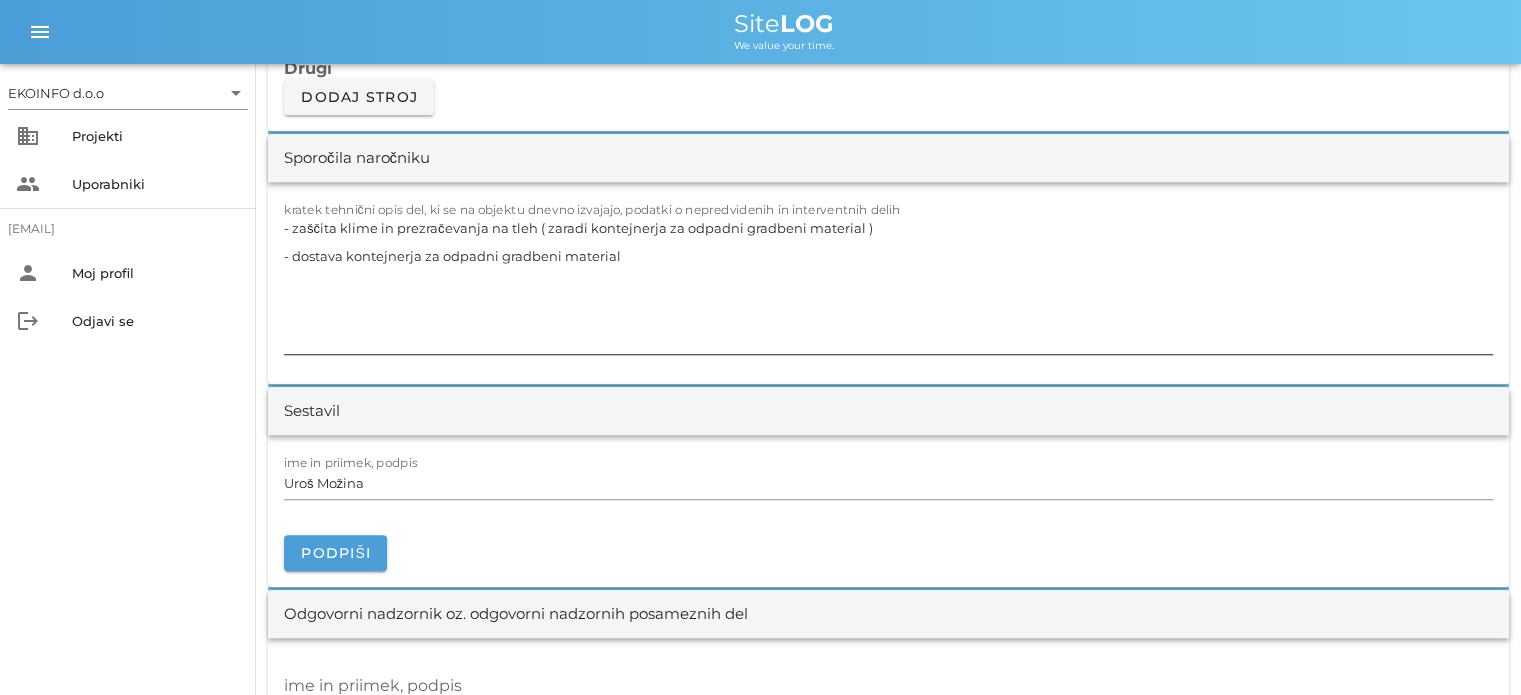click on "- zaščita klime in prezračevanja na tleh ( zaradi kontejnerja za odpadni gradbeni material )
- dostava kontejnerja za odpadni gradbeni material" at bounding box center [888, 284] 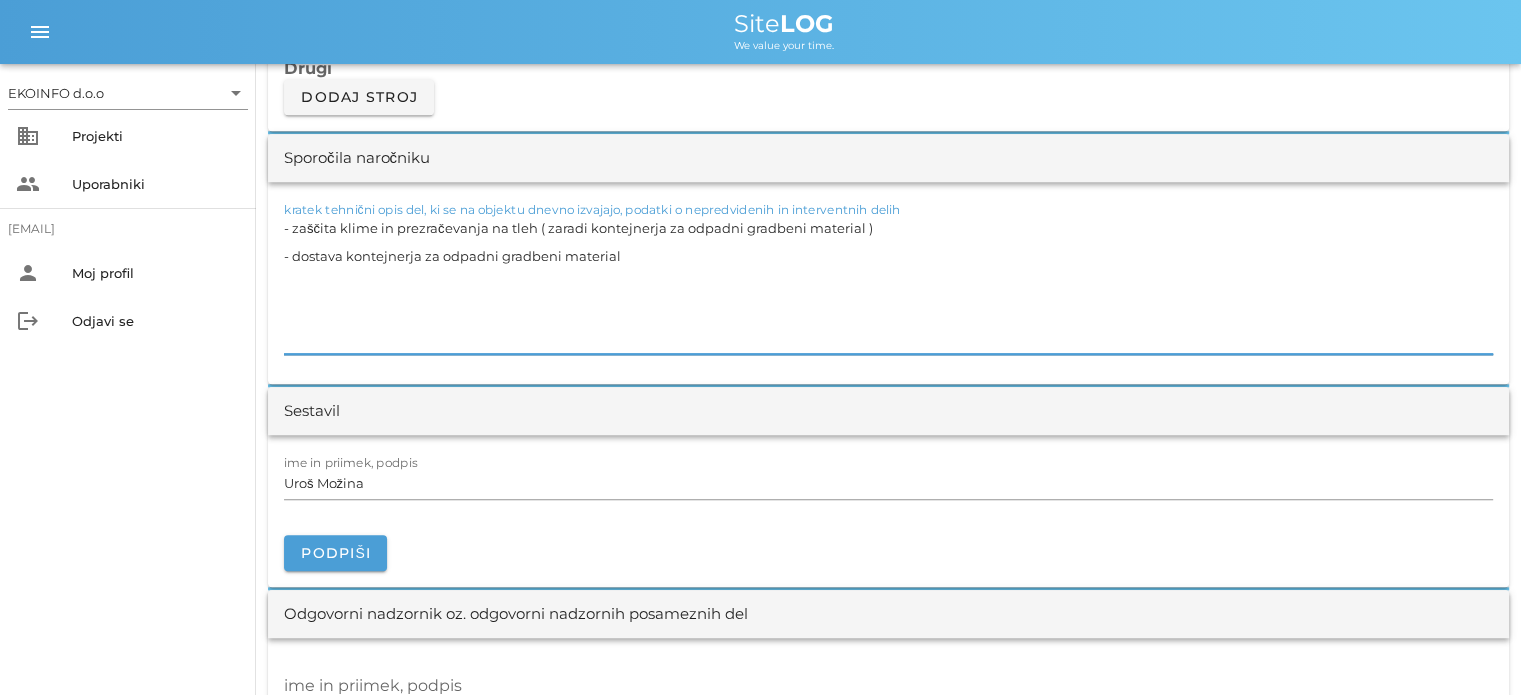 click on "- zaščita klime in prezračevanja na tleh ( zaradi kontejnerja za odpadni gradbeni material )
- dostava kontejnerja za odpadni gradbeni material" at bounding box center (888, 284) 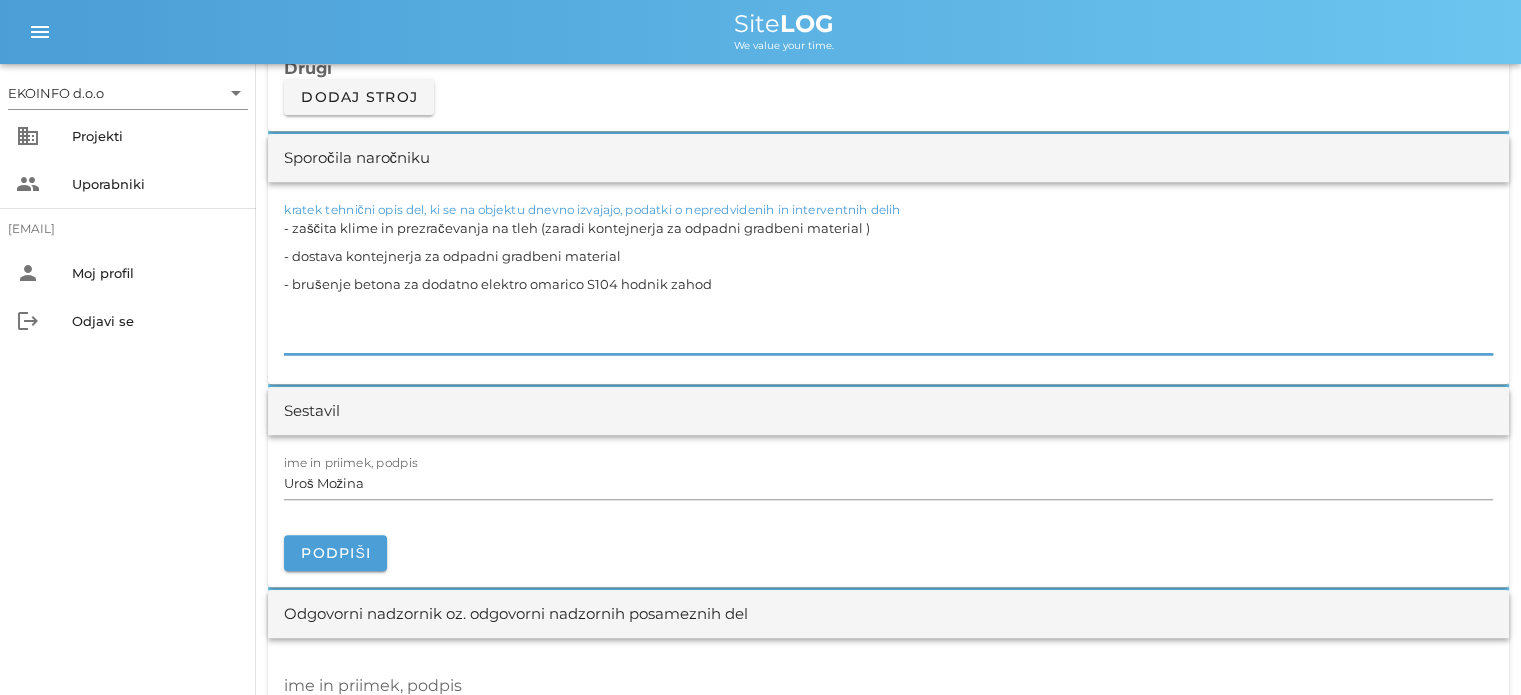 click on "- zaščita klime in prezračevanja na tleh (zaradi kontejnerja za odpadni gradbeni material )
- dostava kontejnerja za odpadni gradbeni material
- brušenje betona za dodatno elektro omarico S104 hodnik zahod" at bounding box center [888, 284] 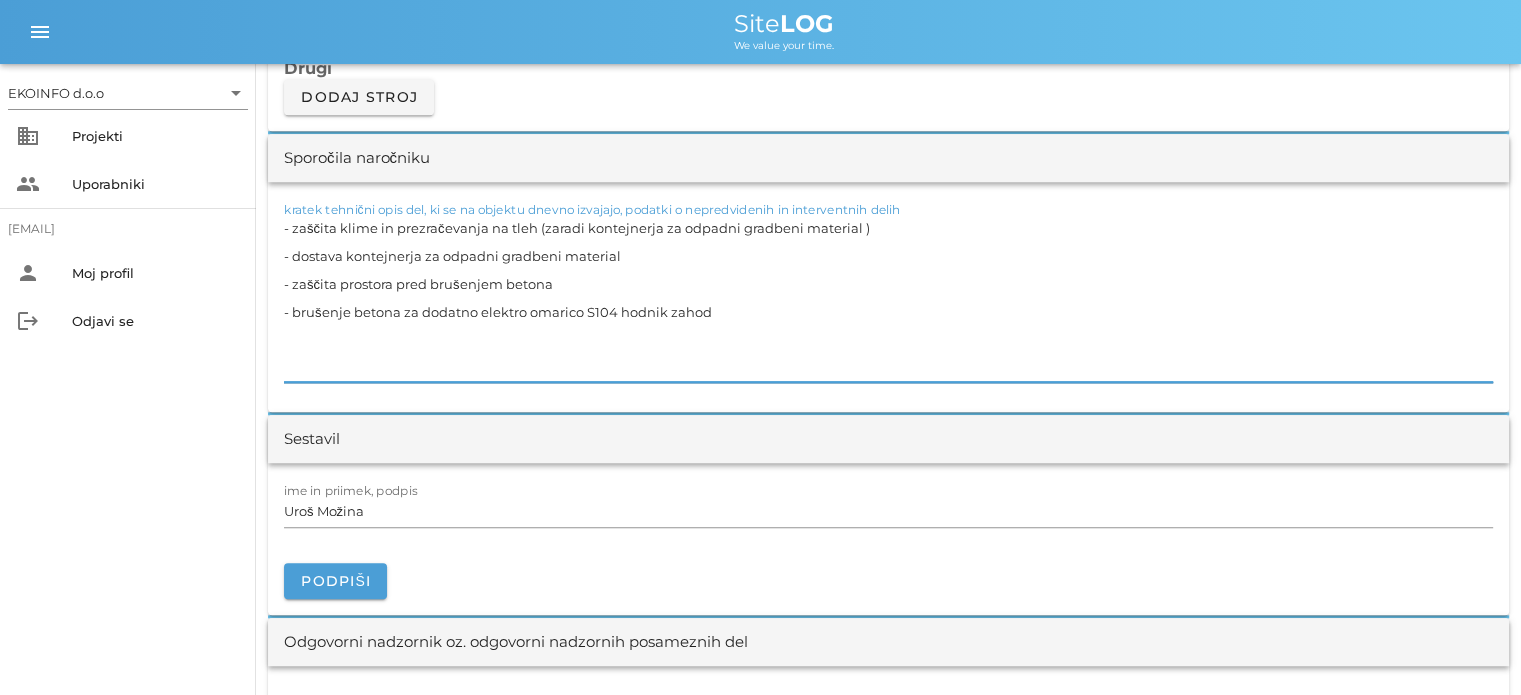 click on "- zaščita klime in prezračevanja na tleh (zaradi kontejnerja za odpadni gradbeni material )
- dostava kontejnerja za odpadni gradbeni material
- zaščita prostora pred brušenjem betona
- brušenje betona za dodatno elektro omarico S104 hodnik zahod" at bounding box center [888, 298] 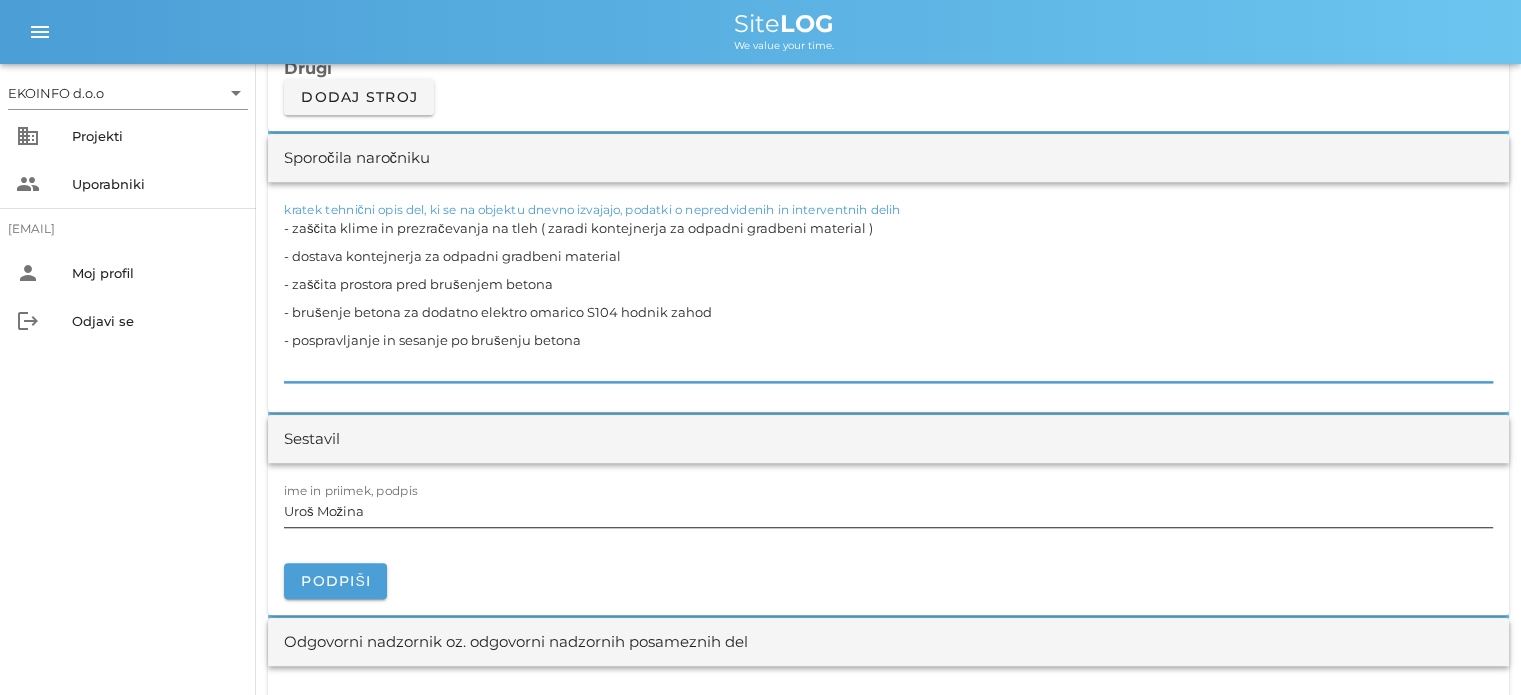 type on "- zaščita klime in prezračevanja na tleh ( zaradi kontejnerja za odpadni gradbeni material )
- dostava kontejnerja za odpadni gradbeni material
- zaščita prostora pred brušenjem betona
- brušenje betona za dodatno elektro omarico S104 hodnik zahod
- pospravljanje in sesanje po brušenju betona" 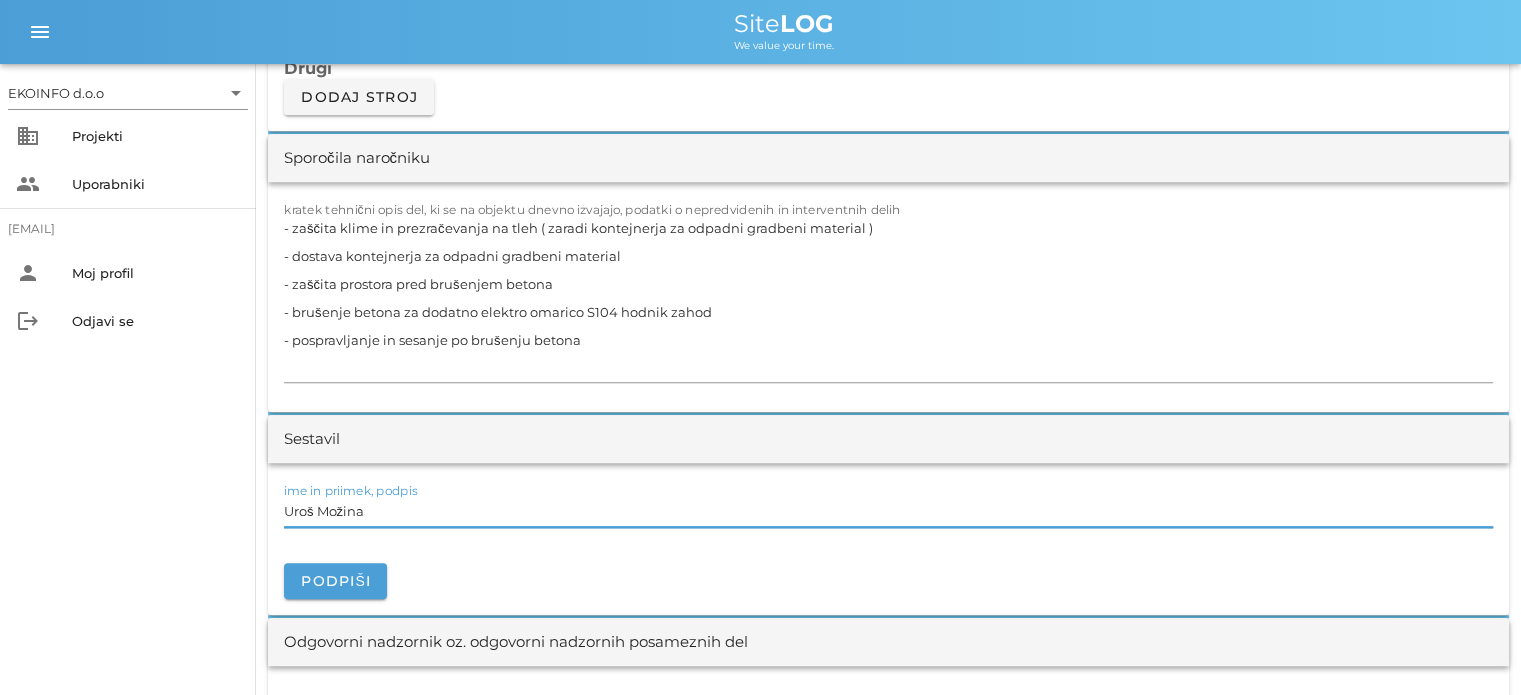 scroll, scrollTop: 0, scrollLeft: 0, axis: both 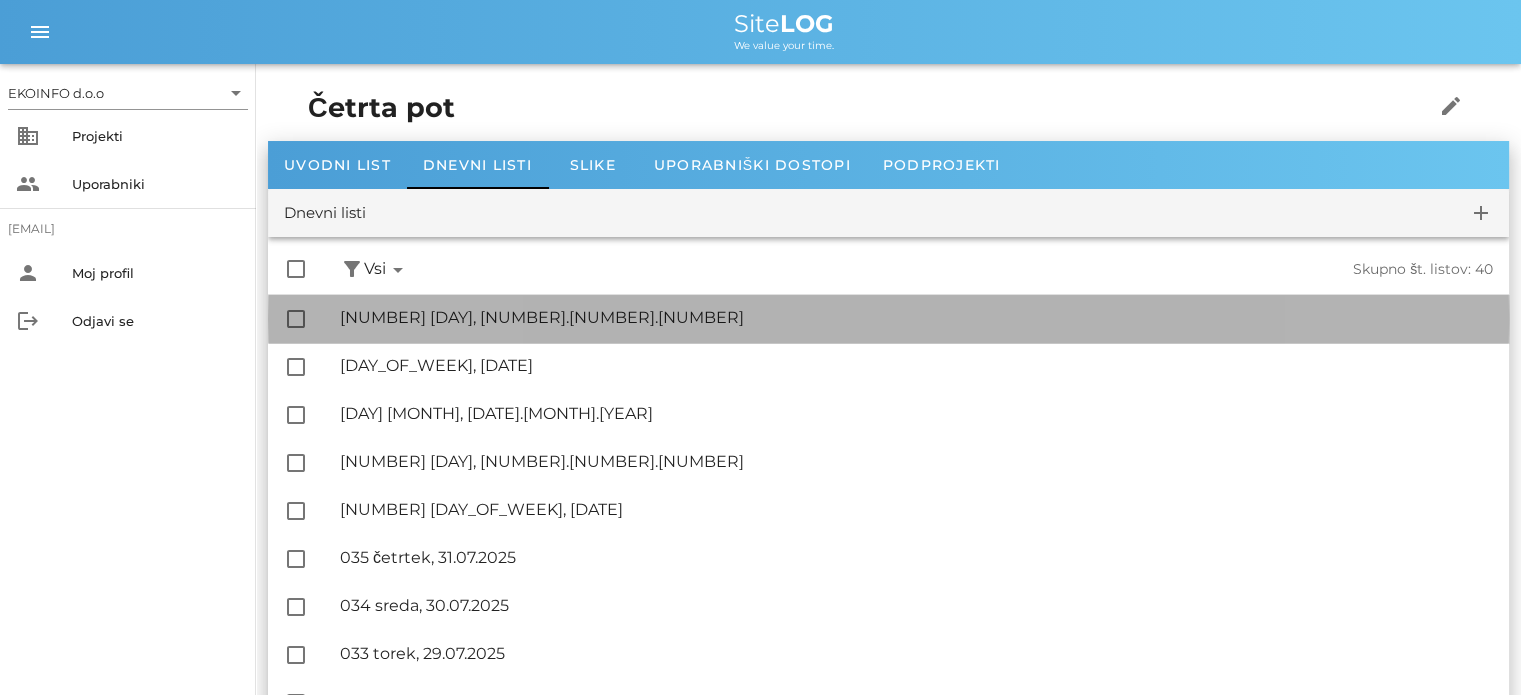 click on "🔏 [DAY], [DATE]" at bounding box center (916, 317) 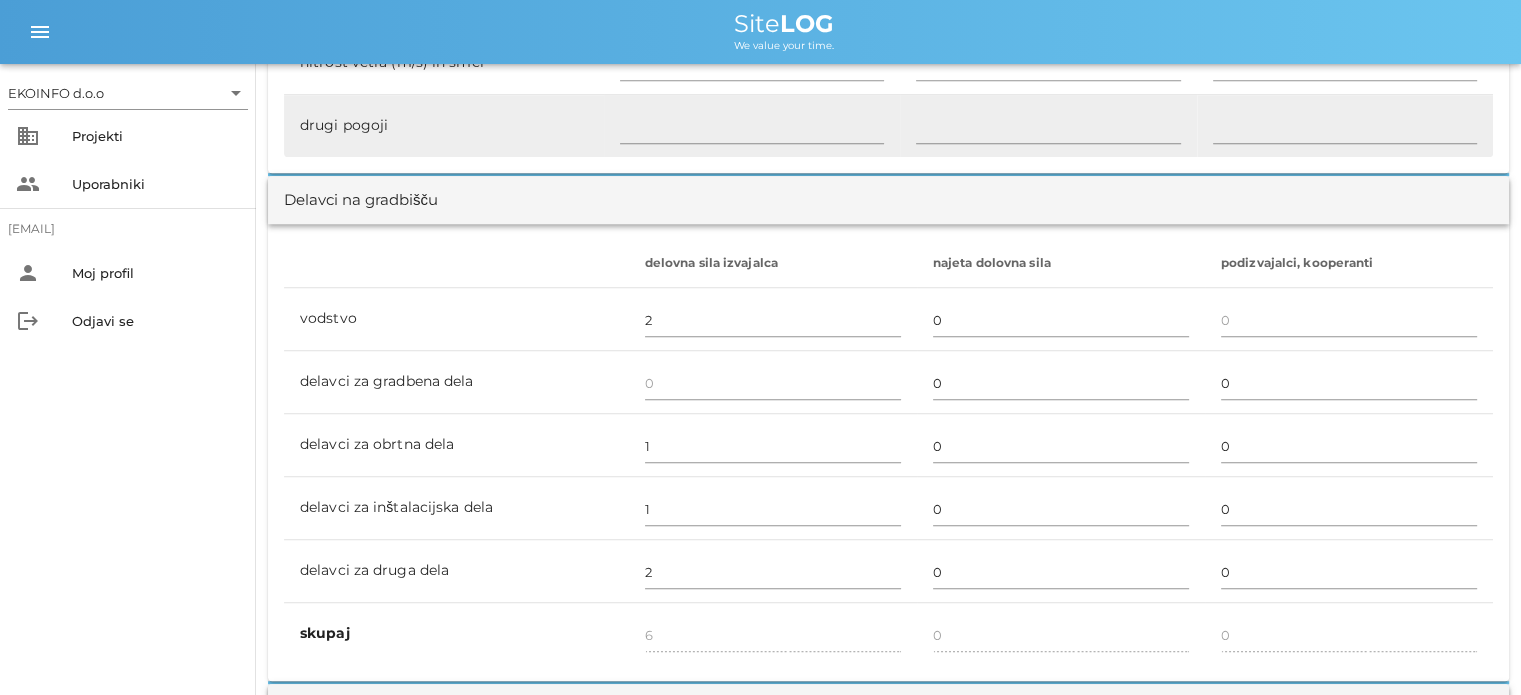 scroll, scrollTop: 1100, scrollLeft: 0, axis: vertical 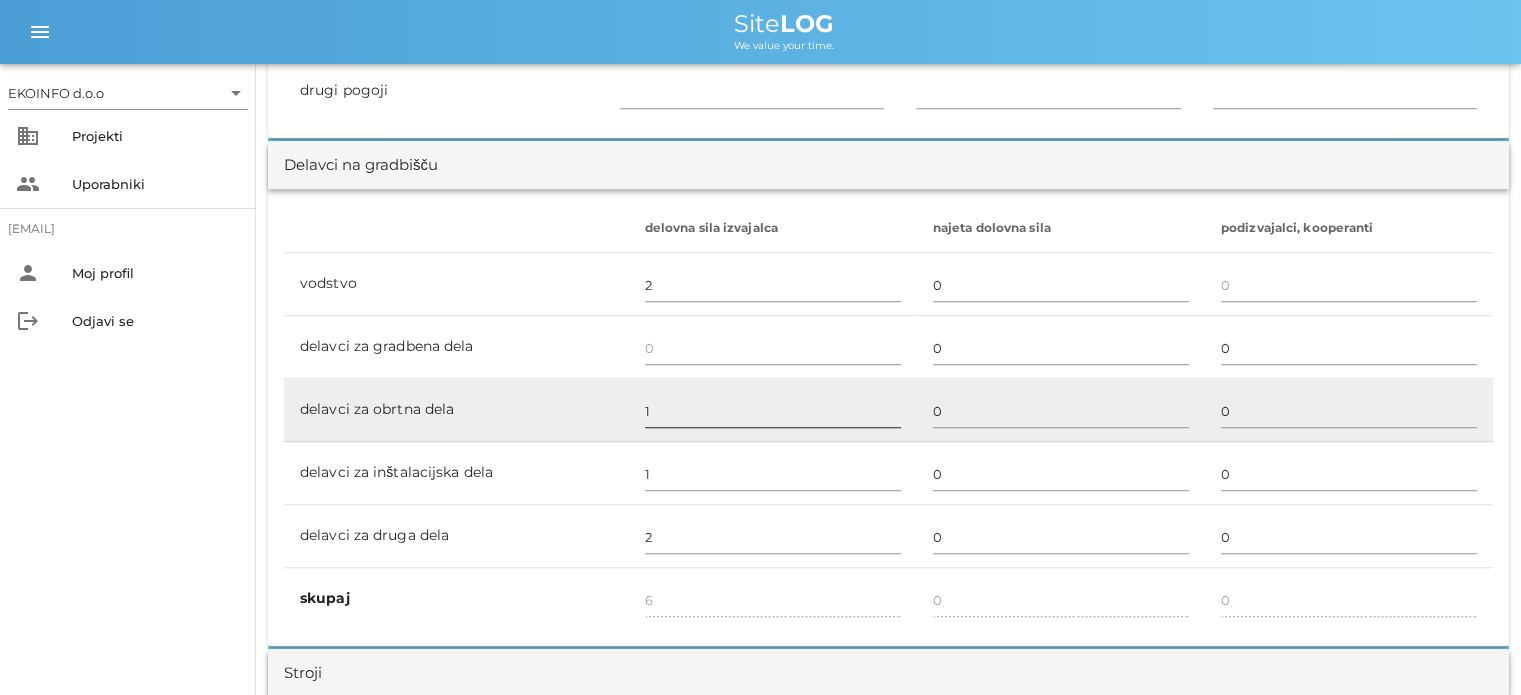 click on "1" at bounding box center [773, 411] 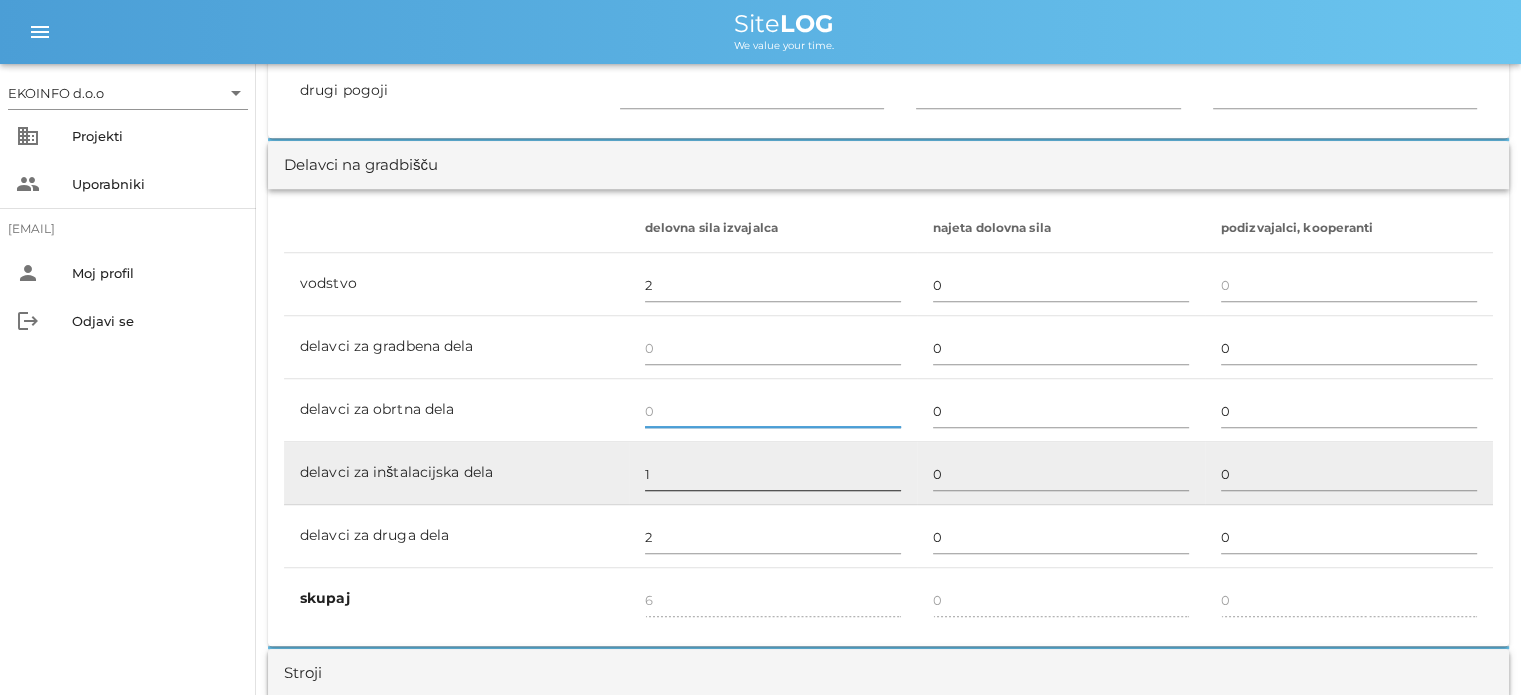 type 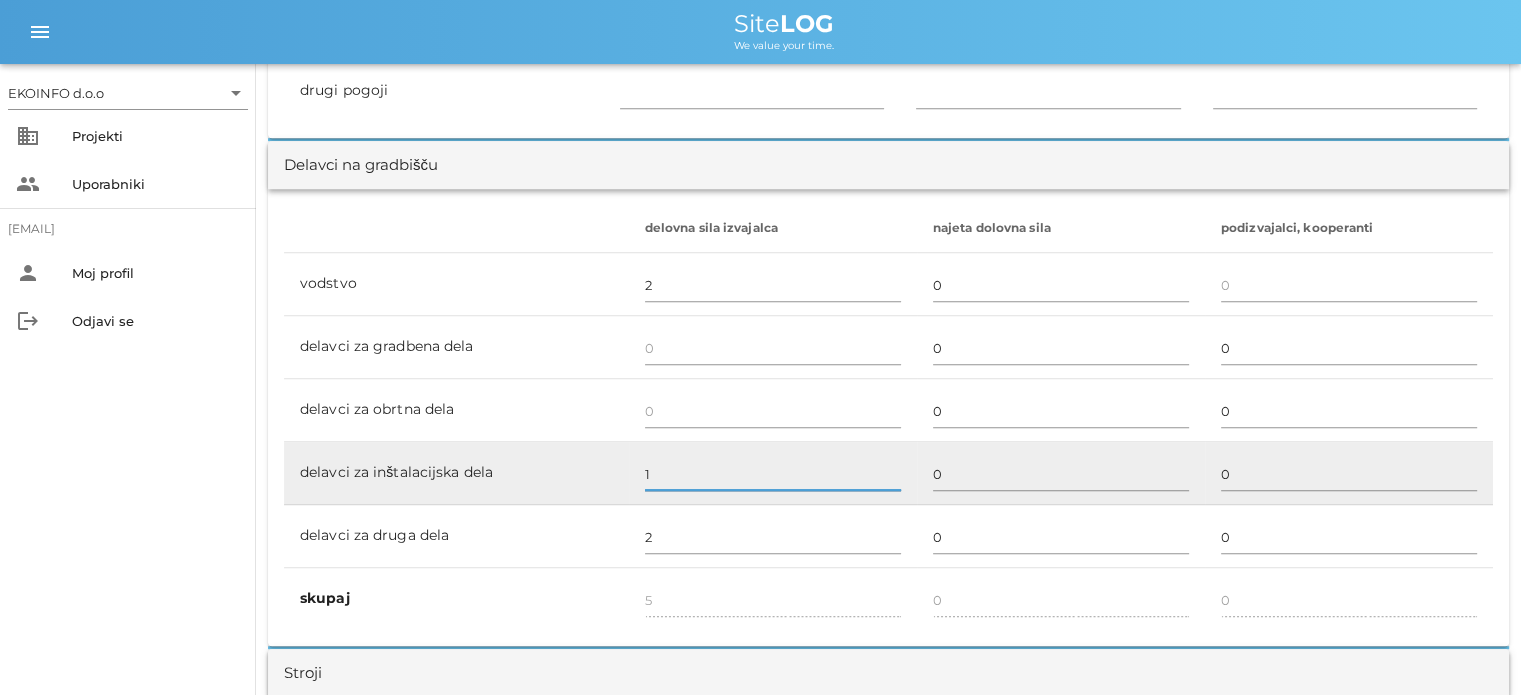 click on "1" at bounding box center [773, 474] 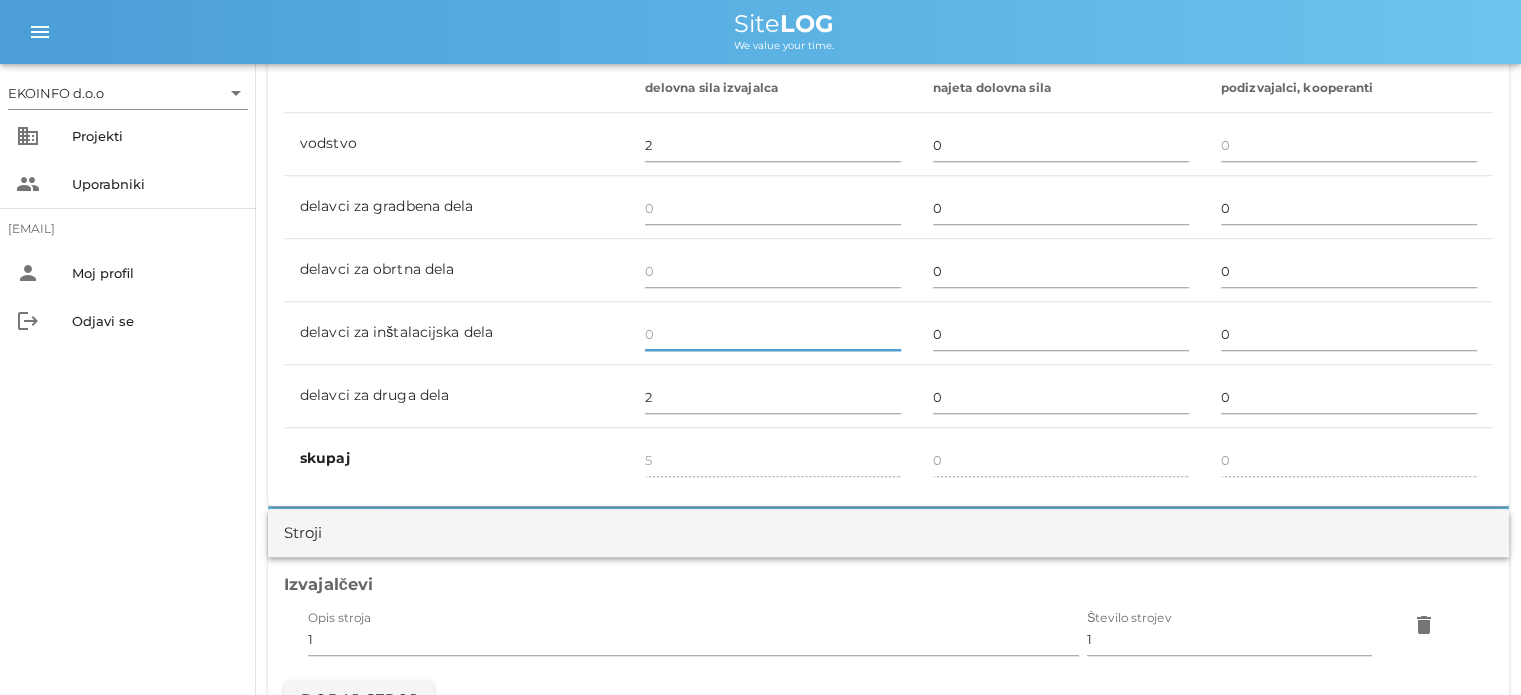 scroll, scrollTop: 1300, scrollLeft: 0, axis: vertical 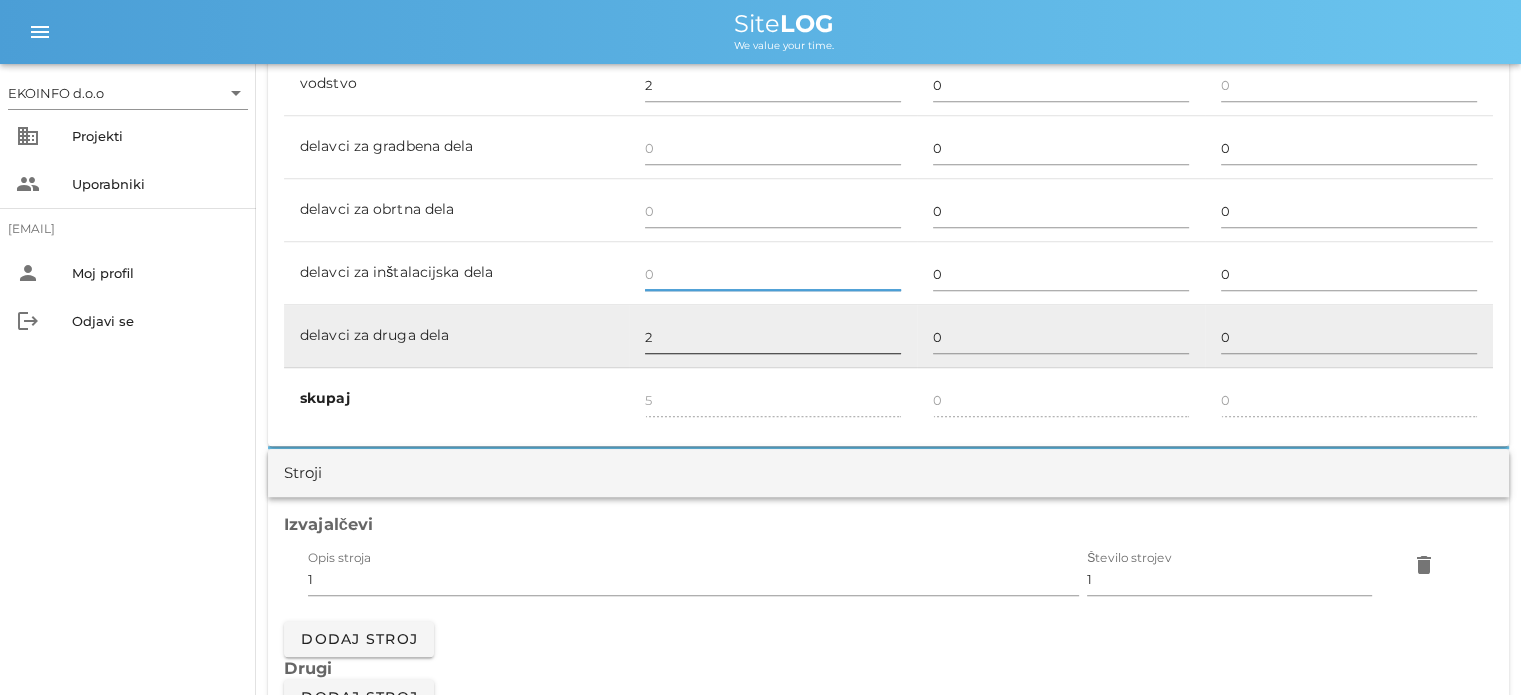 type 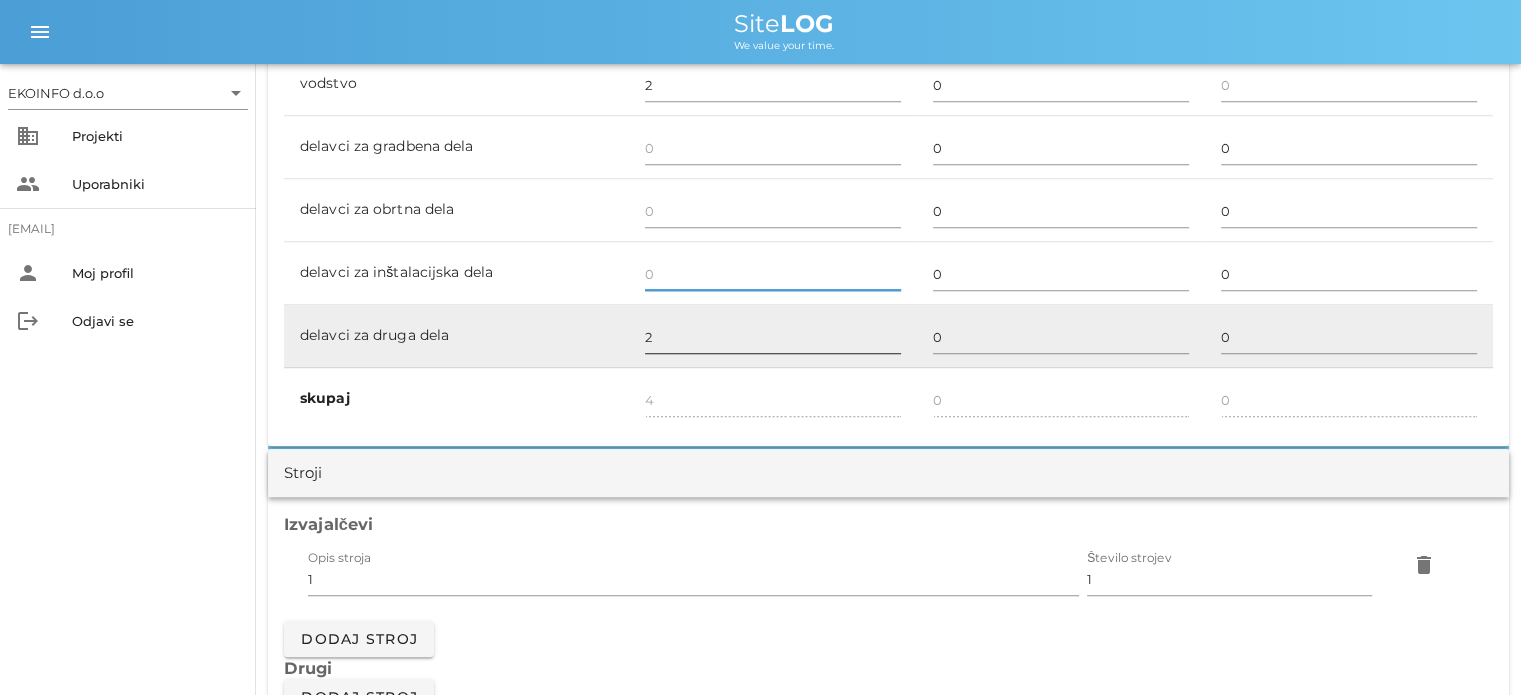 click on "2" at bounding box center [773, 337] 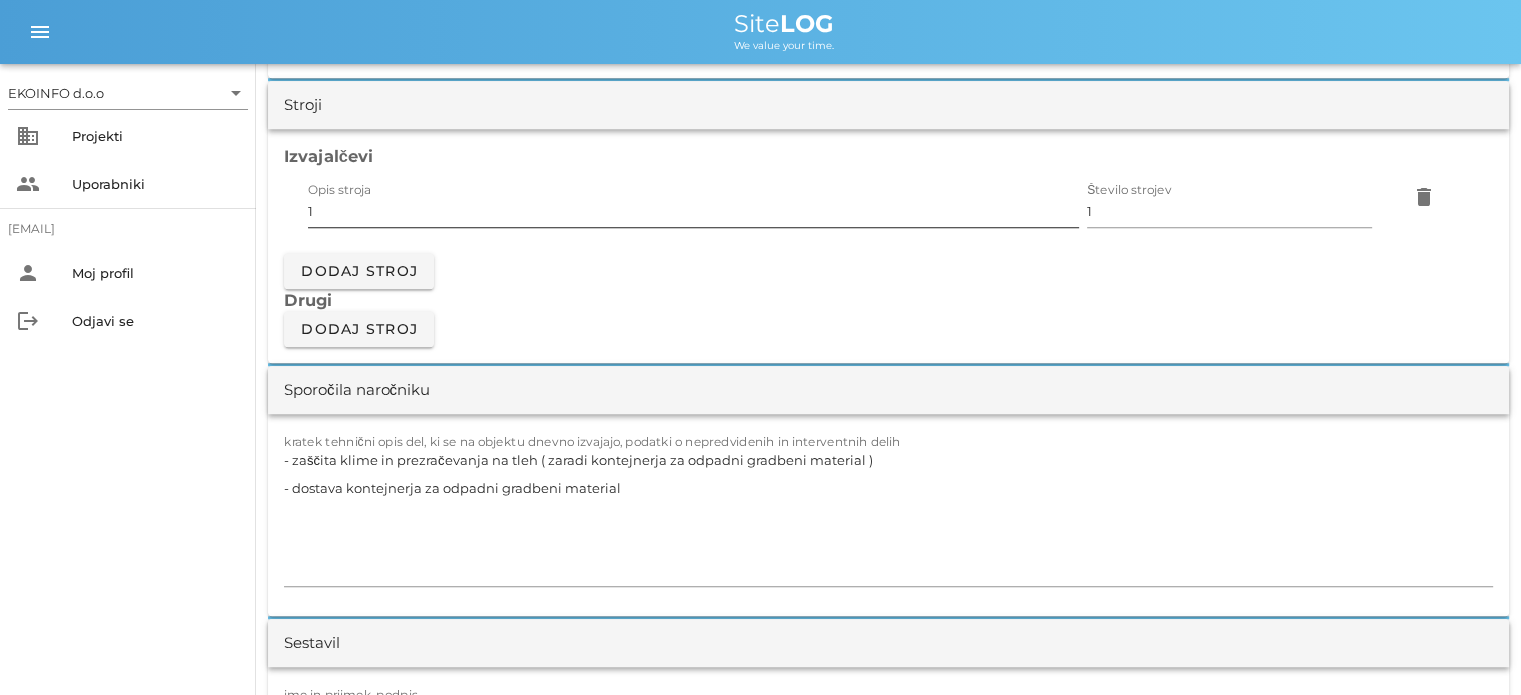 scroll, scrollTop: 1700, scrollLeft: 0, axis: vertical 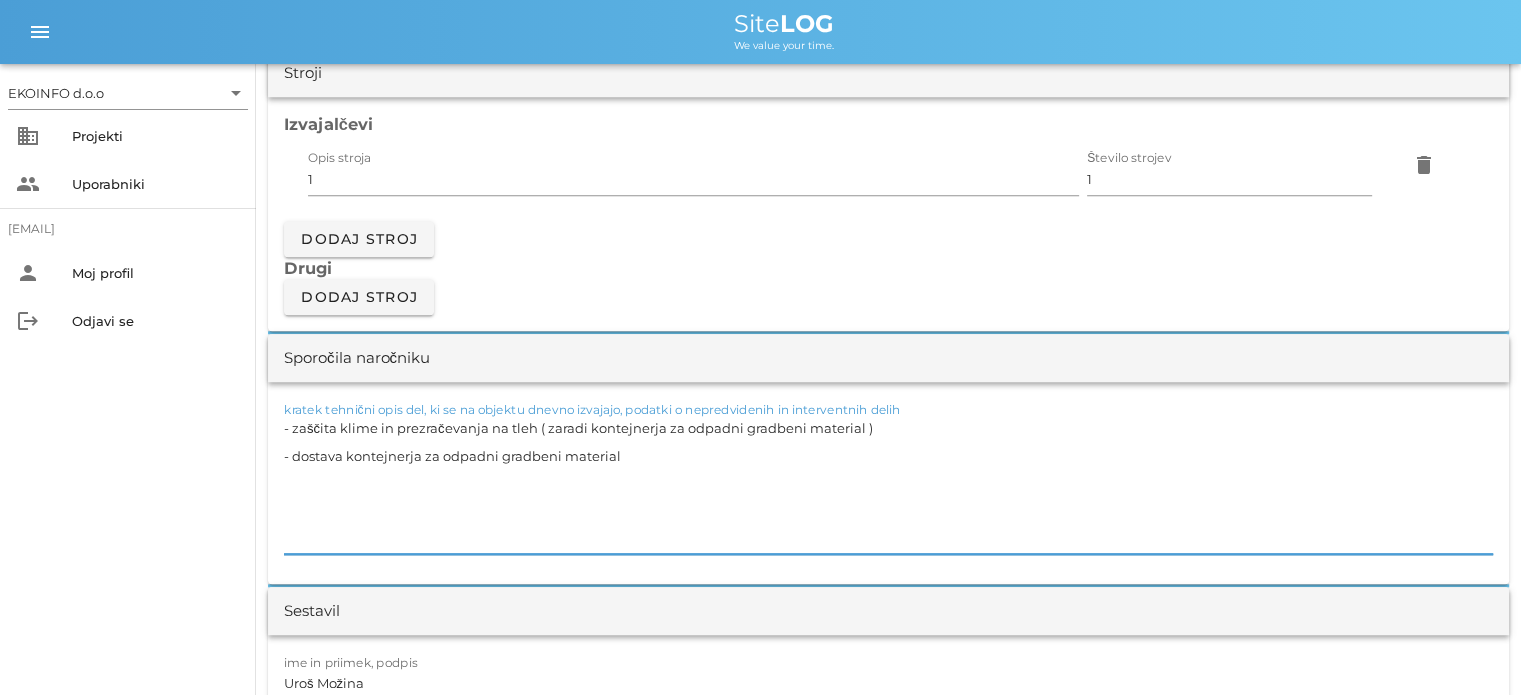 drag, startPoint x: 598, startPoint y: 457, endPoint x: 270, endPoint y: 418, distance: 330.31046 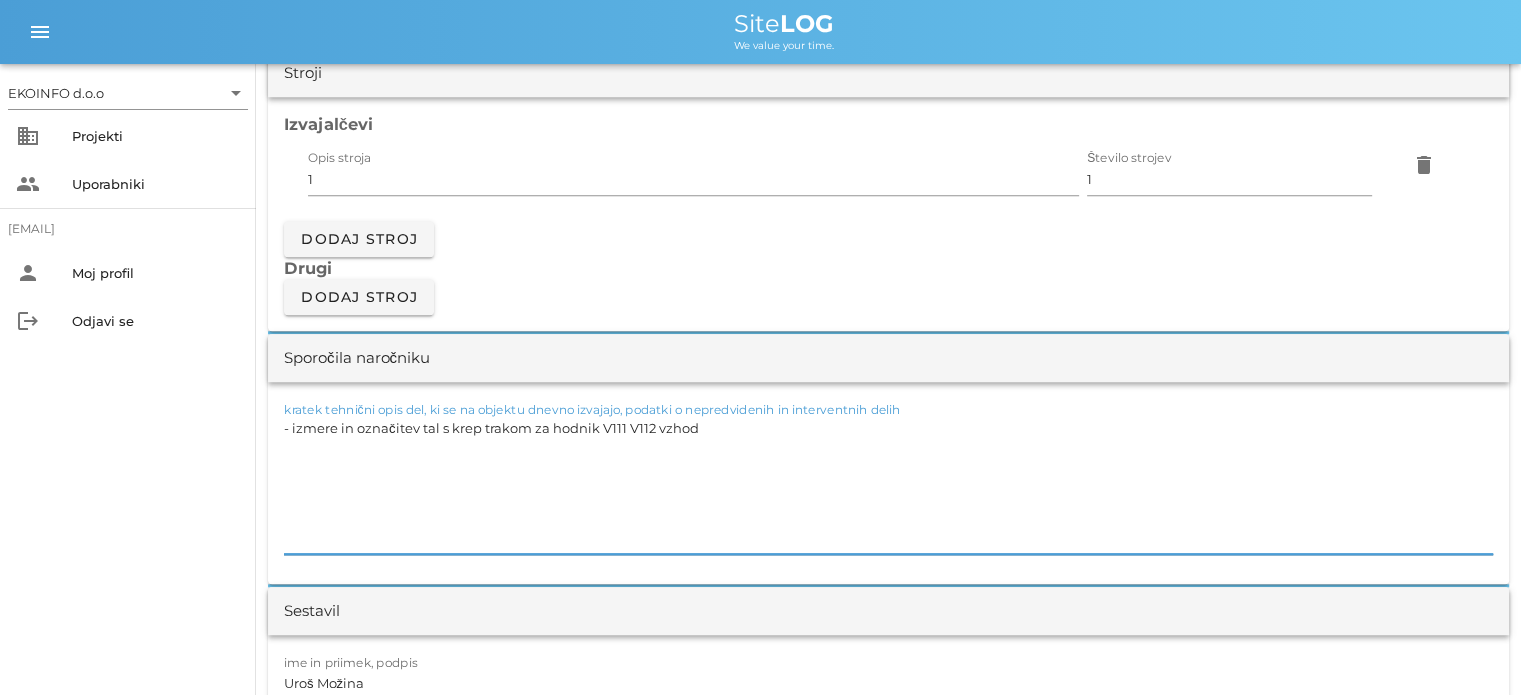 click on "- izmere in označitev tal s krep trakom za hodnik V111 V112 vzhod" at bounding box center (888, 484) 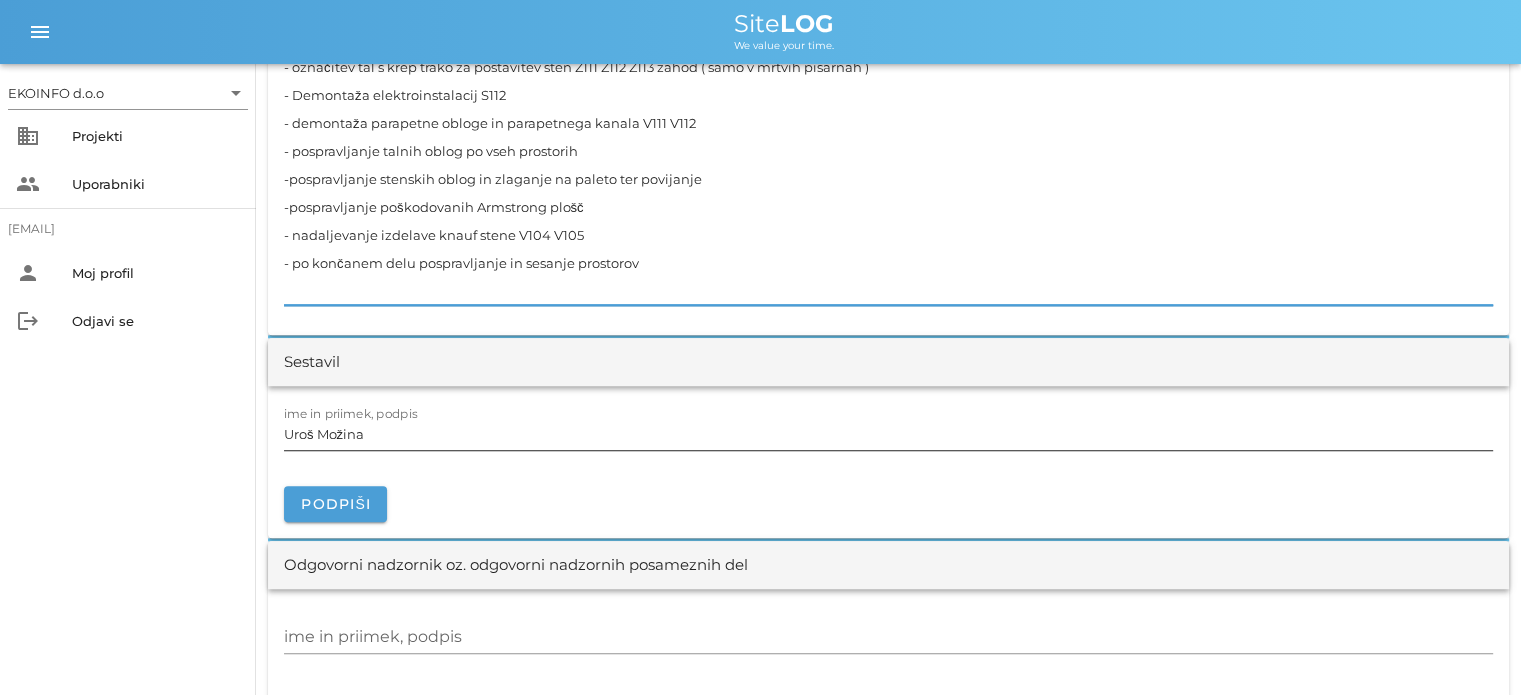 scroll, scrollTop: 2100, scrollLeft: 0, axis: vertical 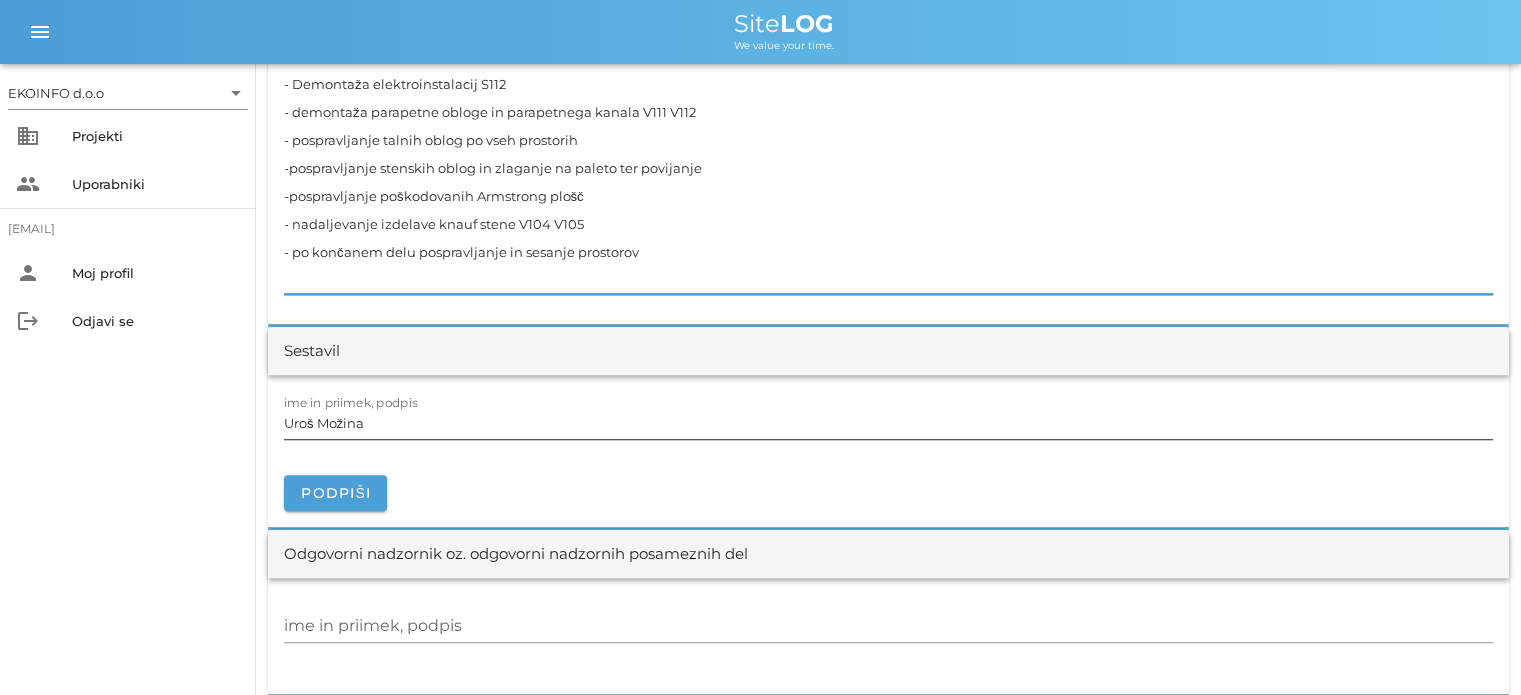 type on "- izmere in označitev tal s krep trakom za hodnik V111 V112 vzhod
- označitev tal s krep trako za postavitev sten Z111 Z112 Z113 zahod ( samo v mrtvih pisarnah )
- Demontaža elektroinstalacij S112
- demontaža parapetne obloge in parapetnega kanala V111 V112
- pospravljanje talnih oblog po vseh prostorih
-pospravljanje stenskih oblog in zlaganje na paleto ter povijanje
-pospravljanje poškodovanih Armstrong plošč
- nadaljevanje izdelave knauf stene V104 V105
- po končanem delu pospravljanje in sesanje prostorov" 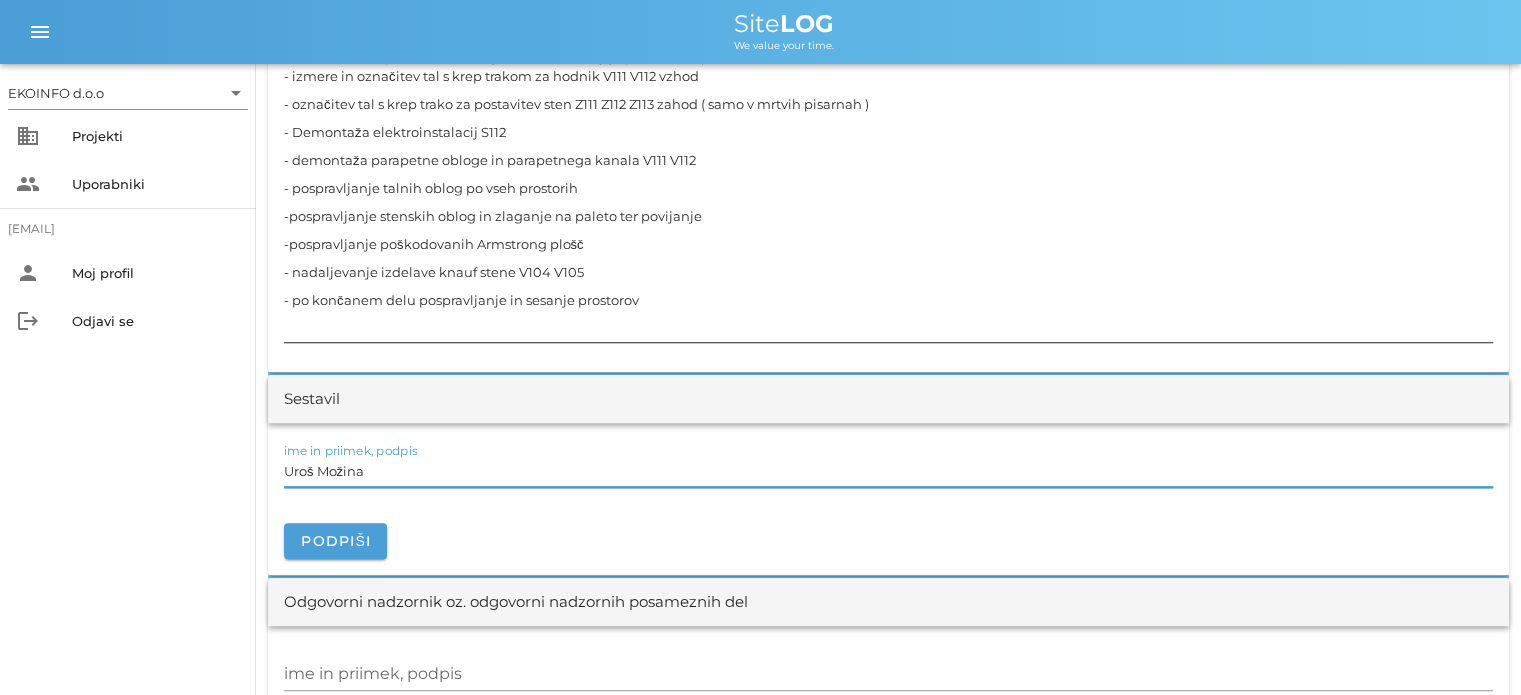scroll, scrollTop: 2300, scrollLeft: 0, axis: vertical 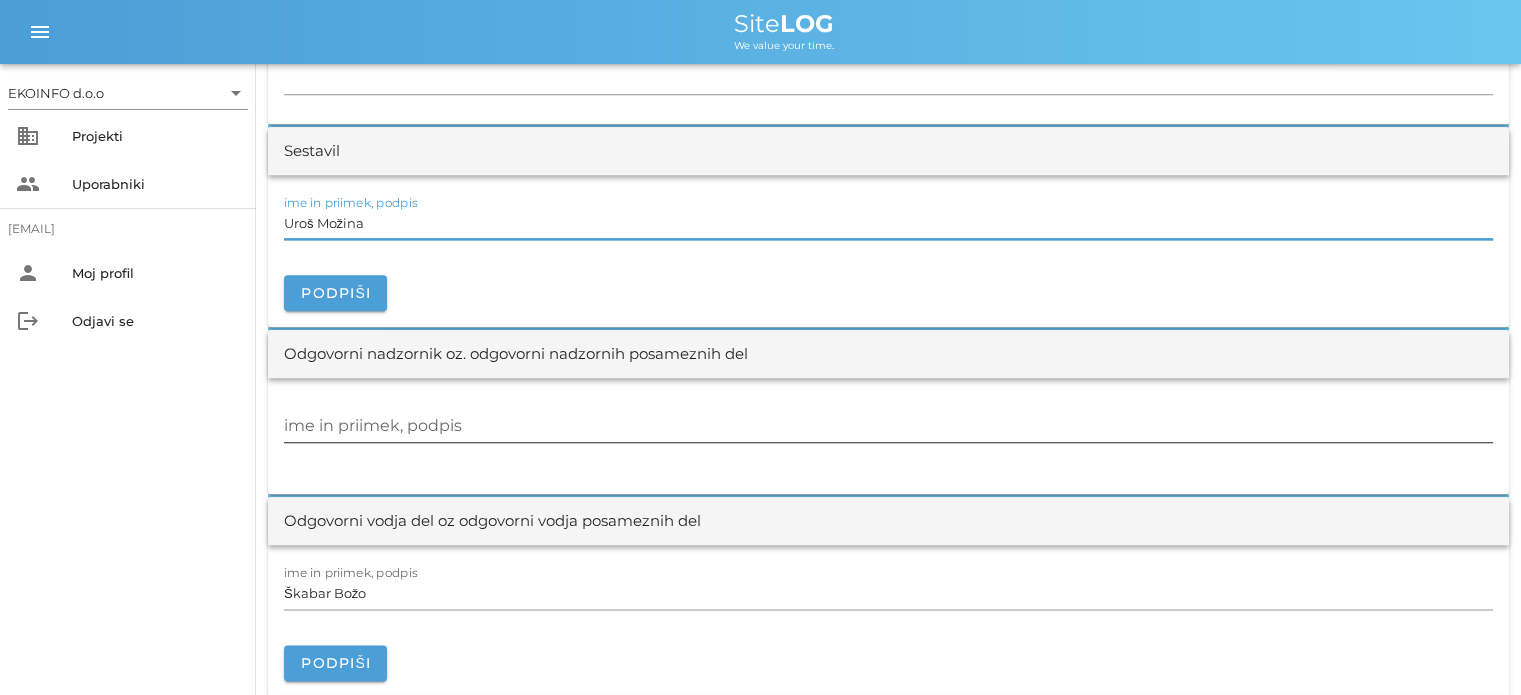 click on "ime in priimek, podpis" at bounding box center (888, 426) 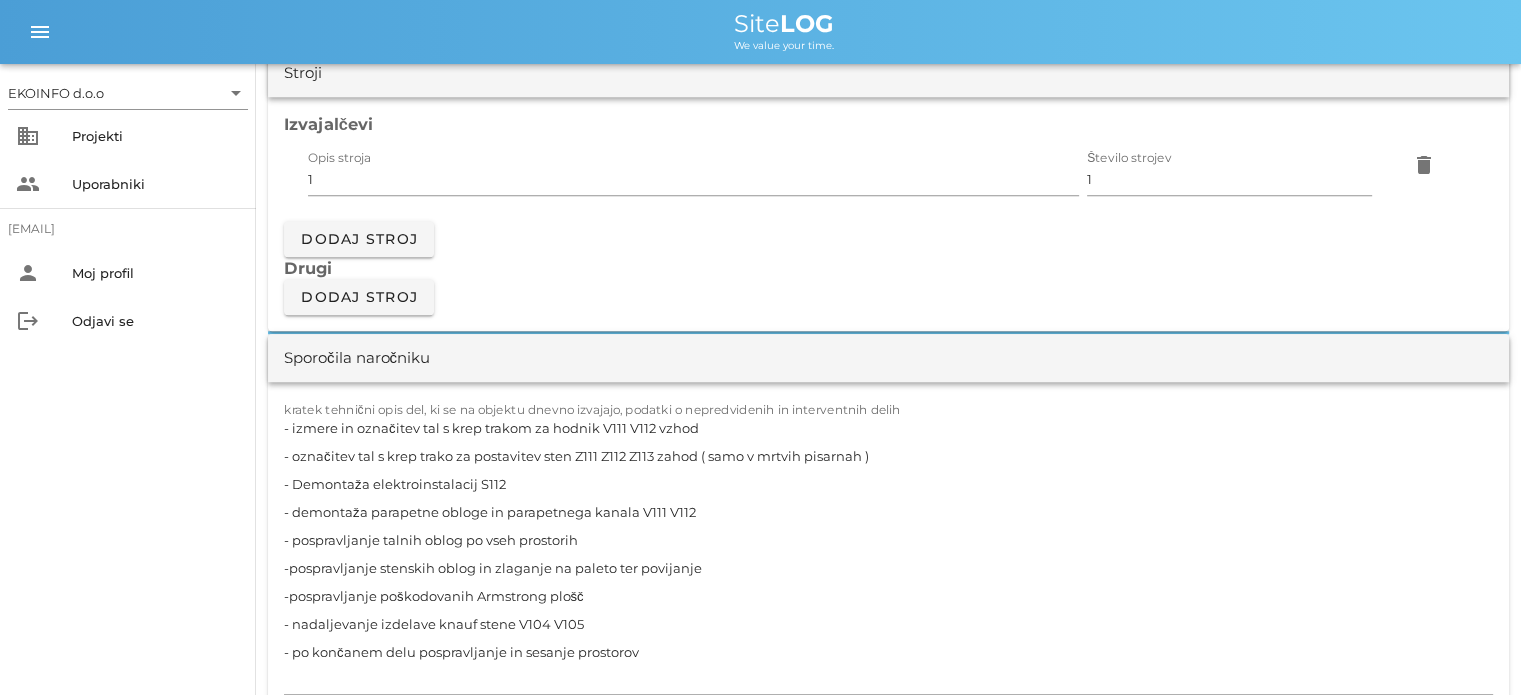 scroll, scrollTop: 1900, scrollLeft: 0, axis: vertical 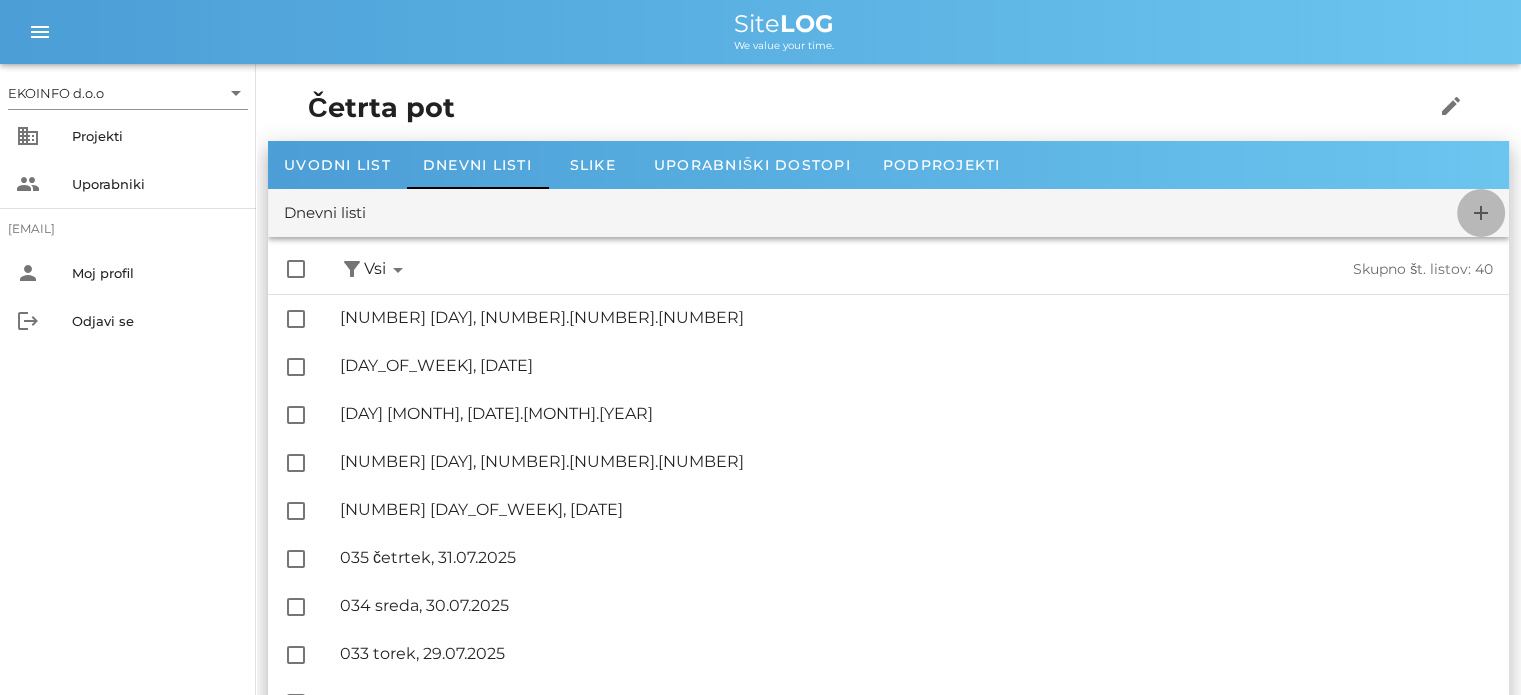 click on "add" at bounding box center [1481, 213] 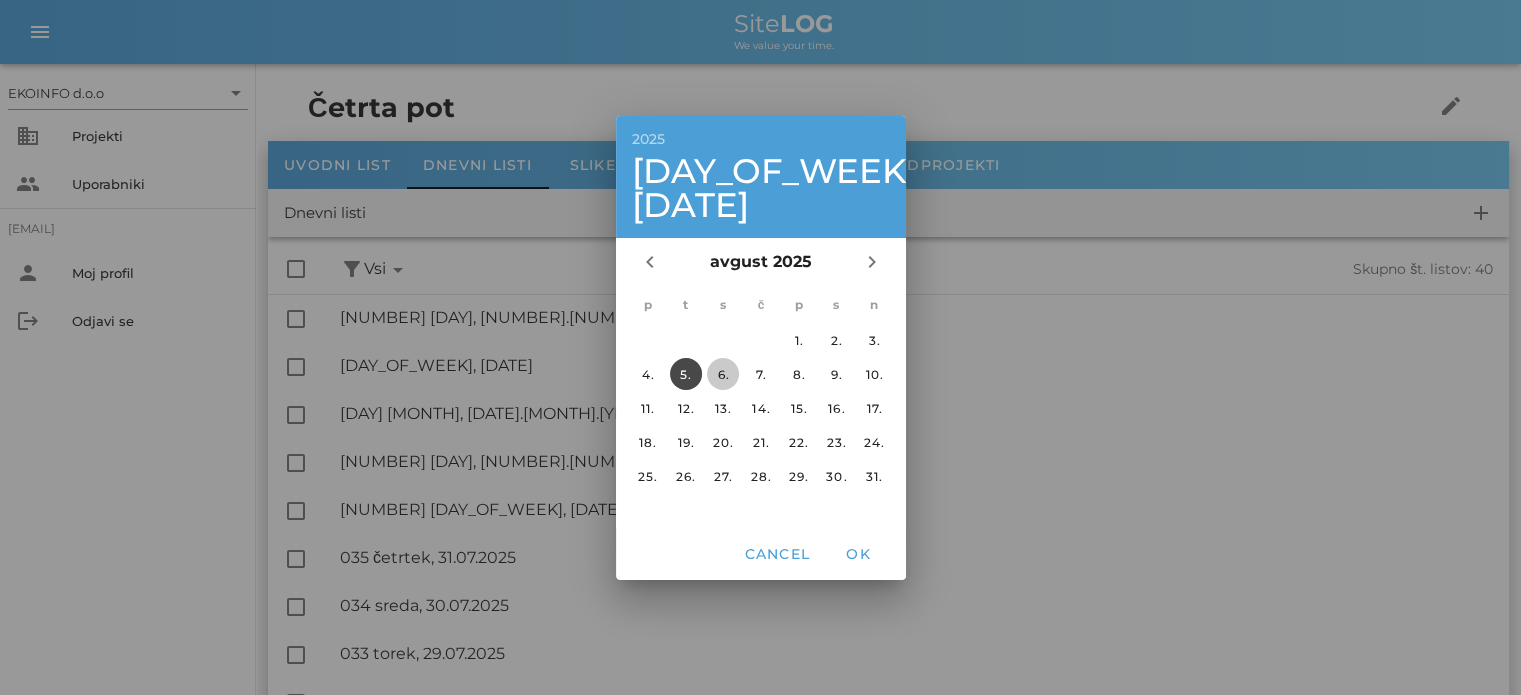 click on "6." at bounding box center (723, 373) 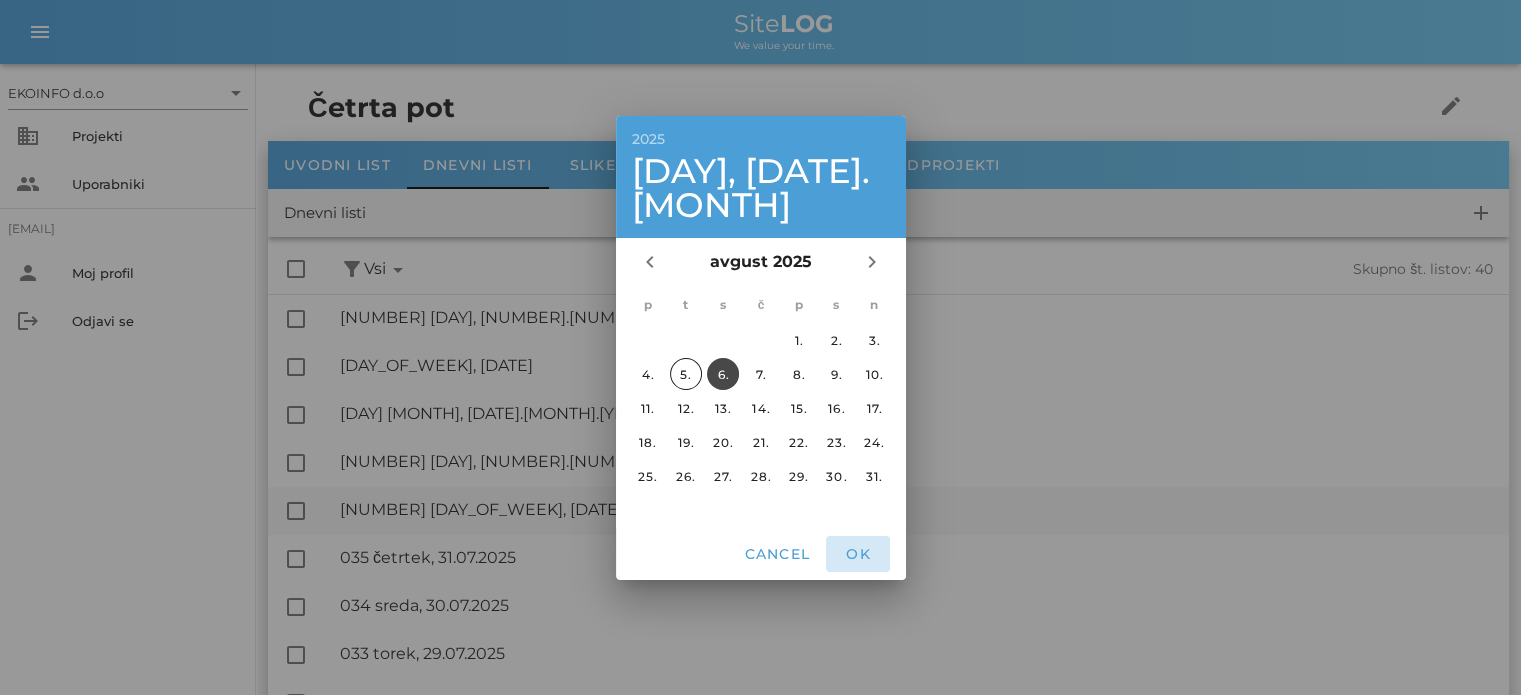 click on "OK" at bounding box center (858, 554) 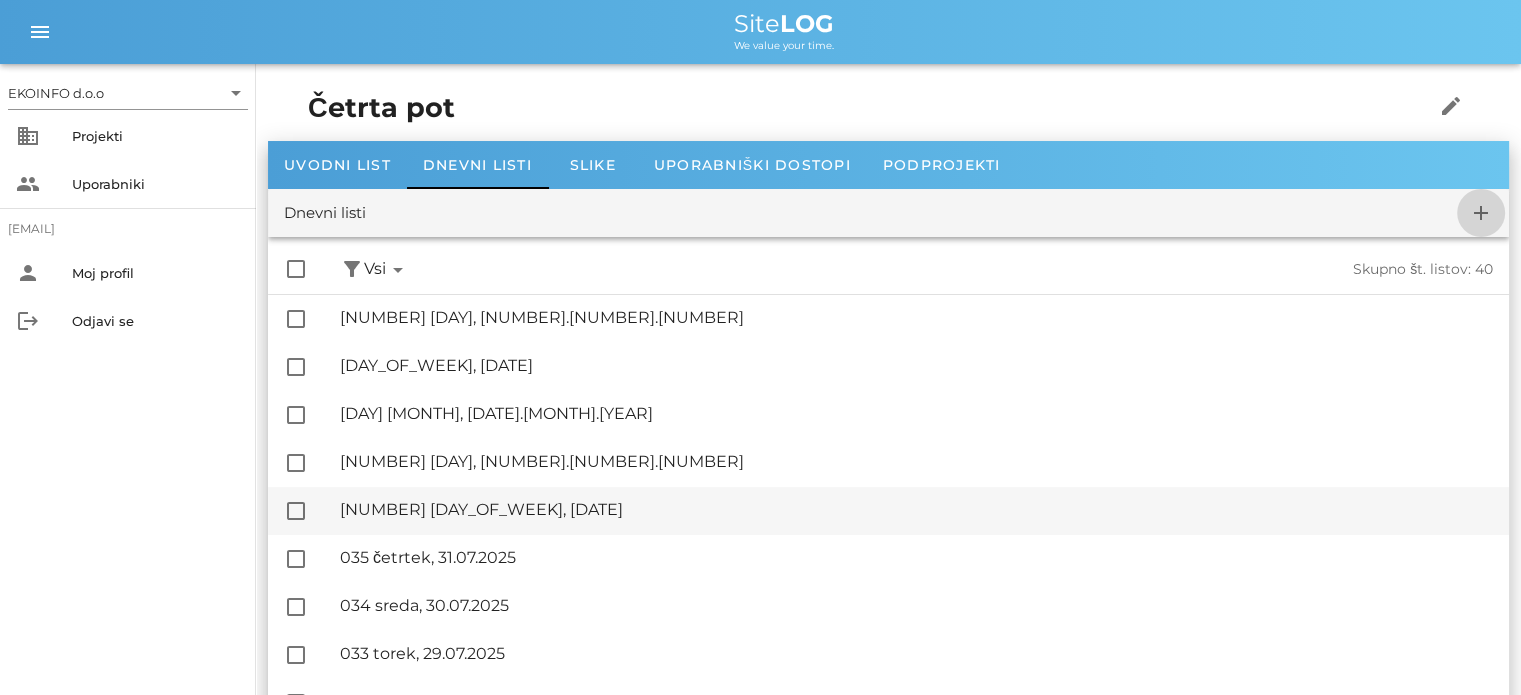 checkbox on "false" 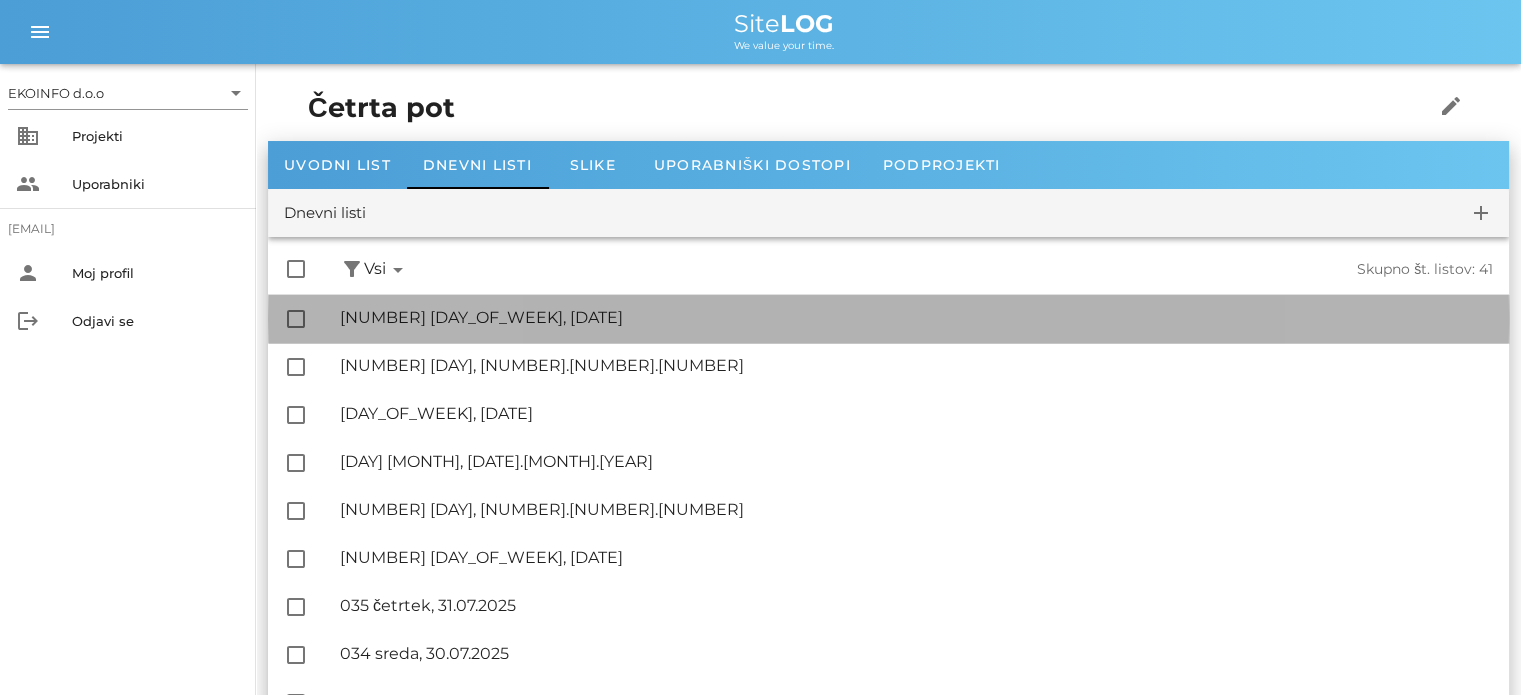 click on "🔏  [NUMBER] [DAY_OF_WEEK], [DATE]" at bounding box center [916, 317] 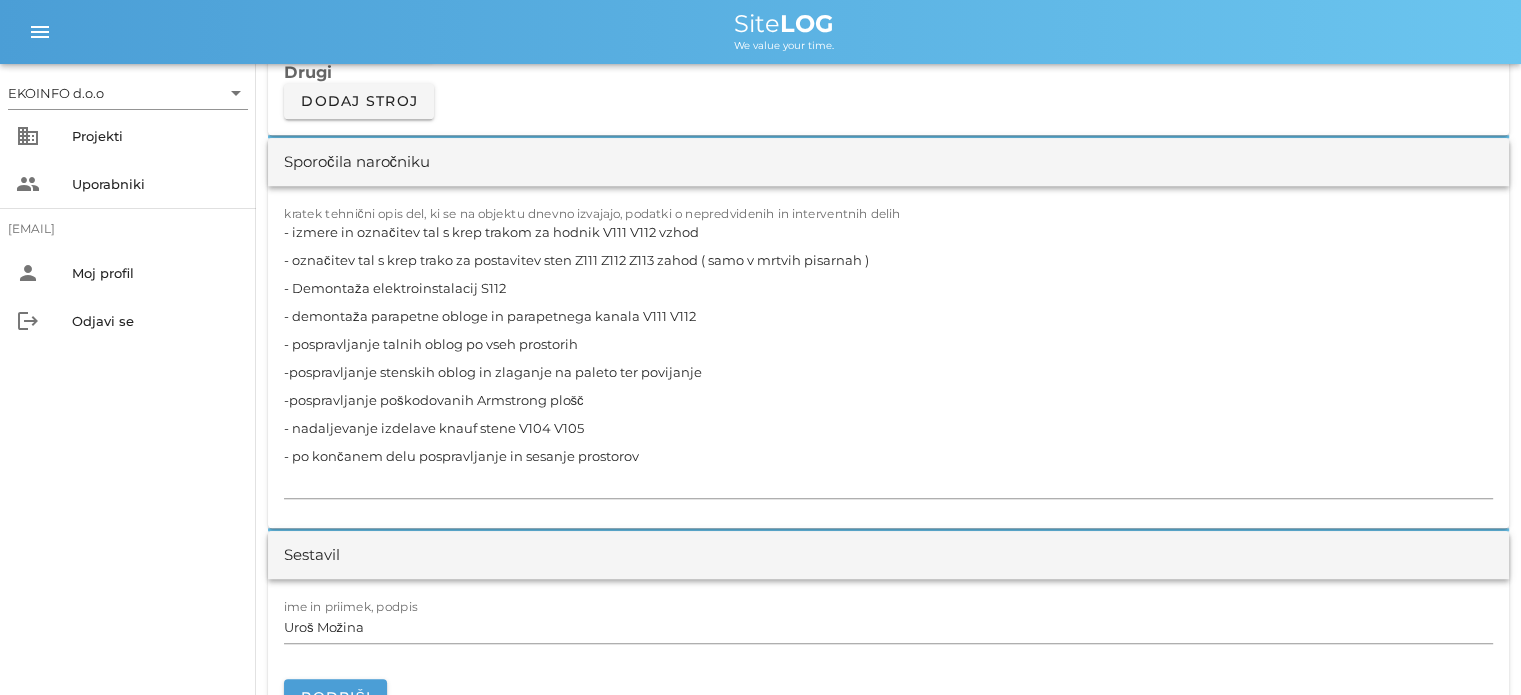 scroll, scrollTop: 1900, scrollLeft: 0, axis: vertical 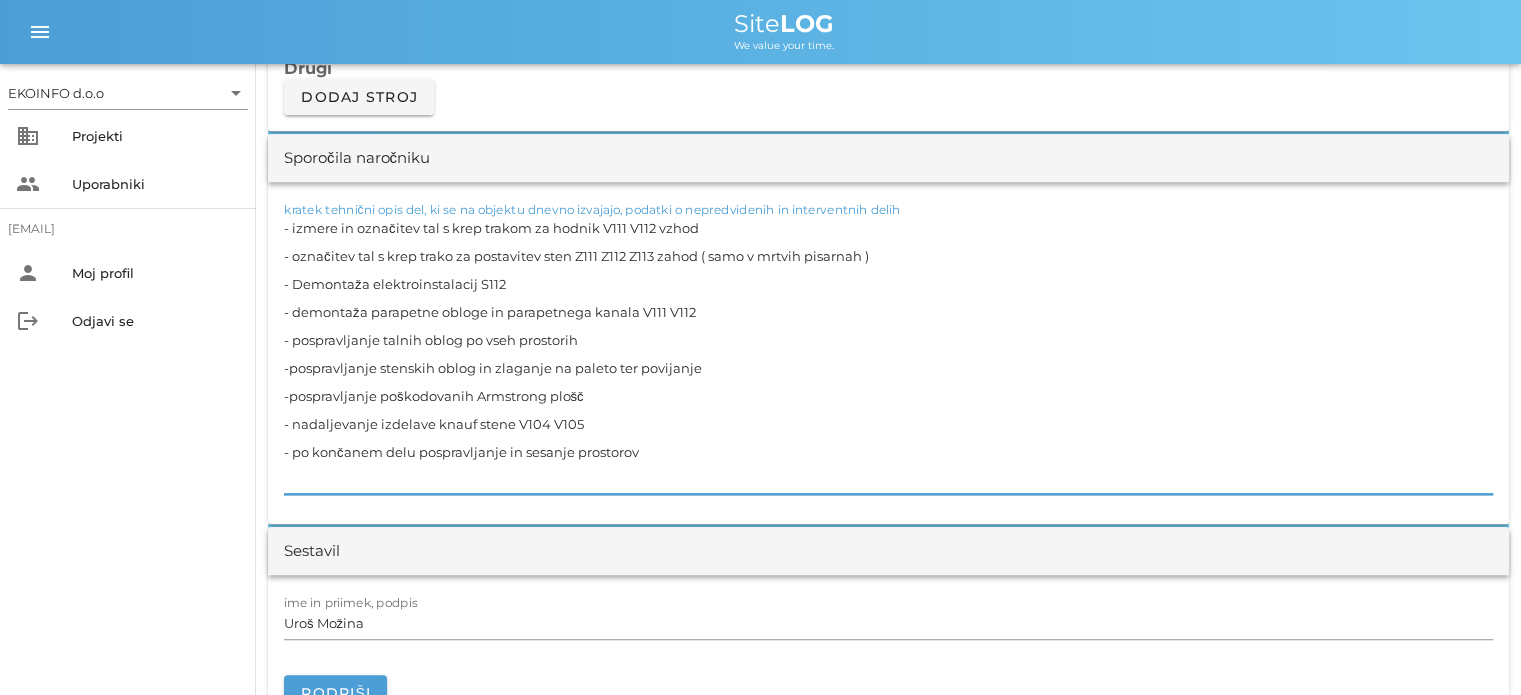 drag, startPoint x: 658, startPoint y: 449, endPoint x: 276, endPoint y: 203, distance: 454.3567 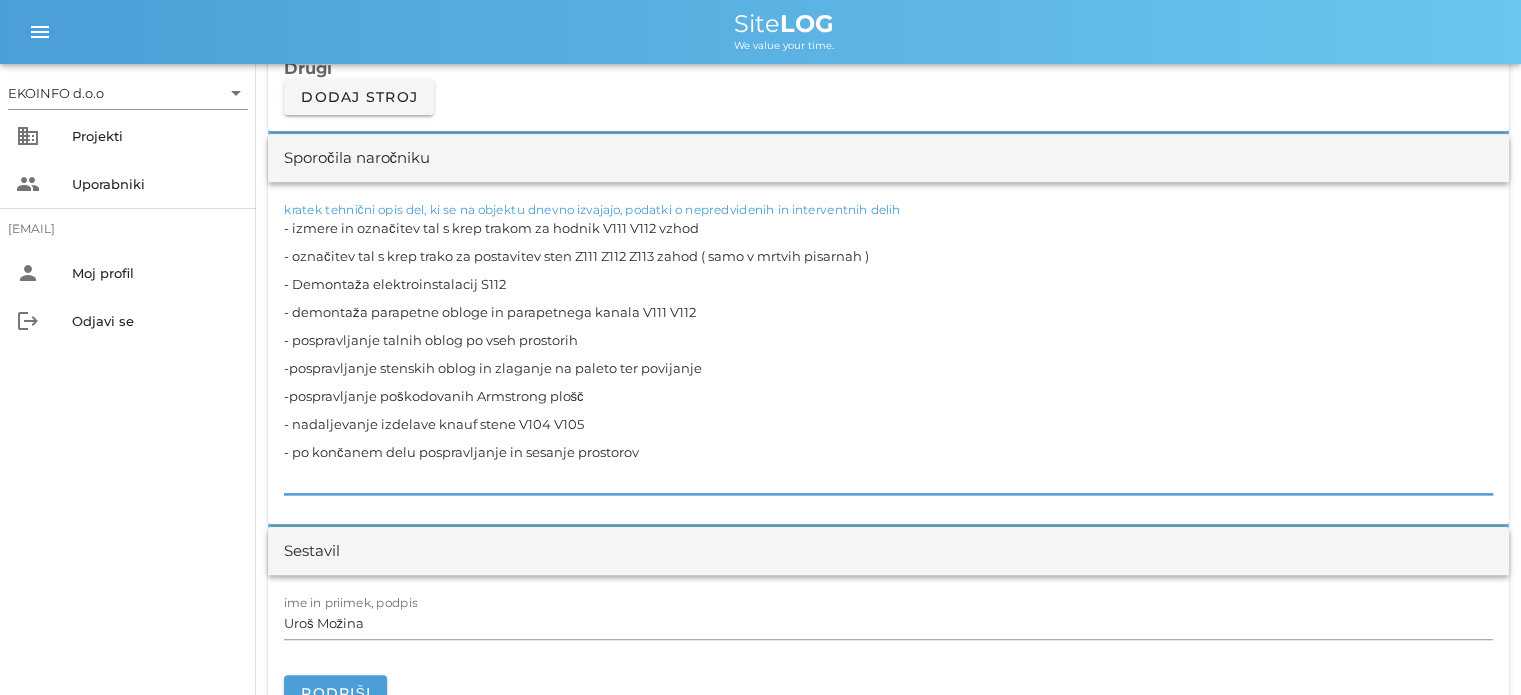 click on "kratek tehnični opis del, ki se na objektu dnevno izvajajo, podatki o nepredvidenih in interventnih delih - izmere in označitev tal s krep trakom za hodnik V111 V112 vzhod
- označitev tal s krep trako za postavitev sten Z111 Z112 Z113 zahod ( samo v mrtvih pisarnah )
- Demontaža elektroinstalacij S112
- demontaža parapetne obloge in parapetnega kanala V111 V112
- pospravljanje talnih oblog po vseh prostorih
-pospravljanje stenskih oblog in zlaganje na paleto ter povijanje
-pospravljanje poškodovanih Armstrong plošč
- nadaljevanje izdelave knauf stene V104 V105
- po končanem delu pospravljanje in sesanje prostorov" at bounding box center (888, 353) 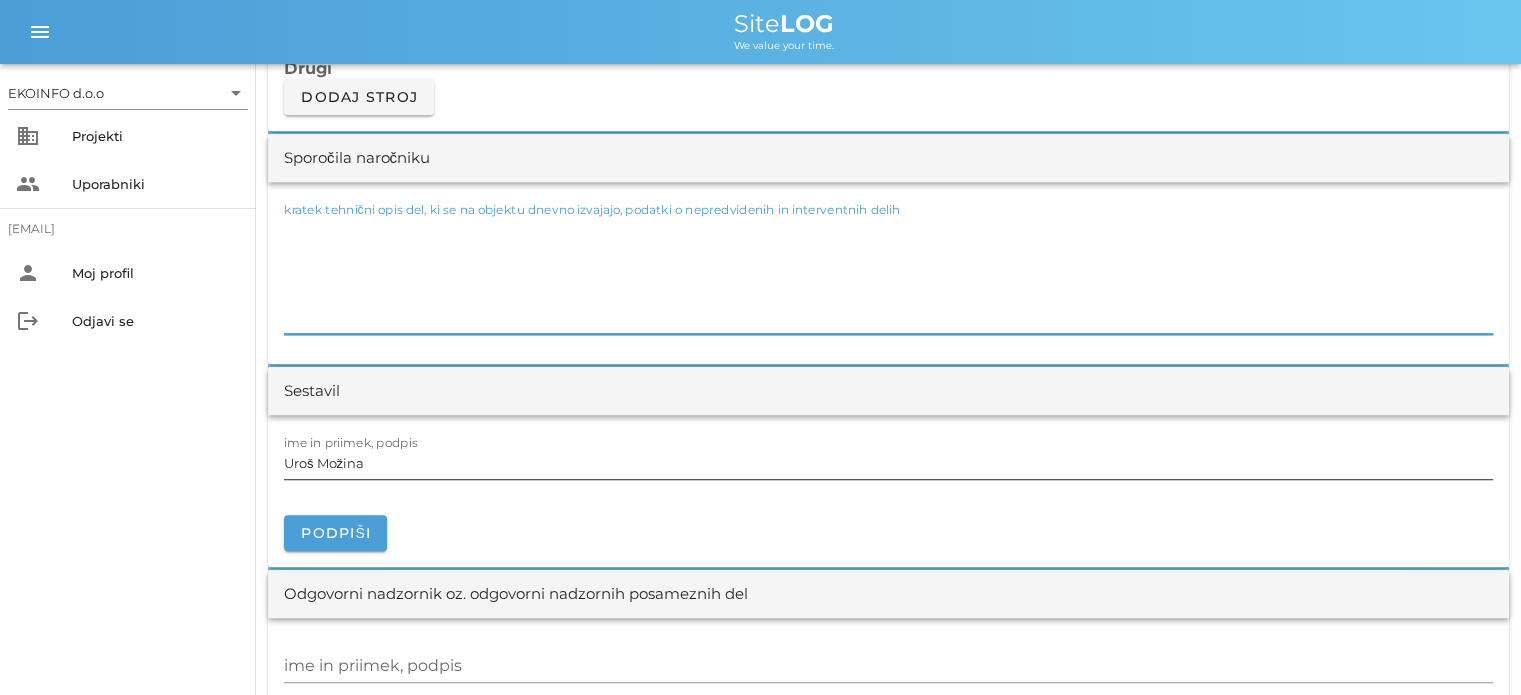 type 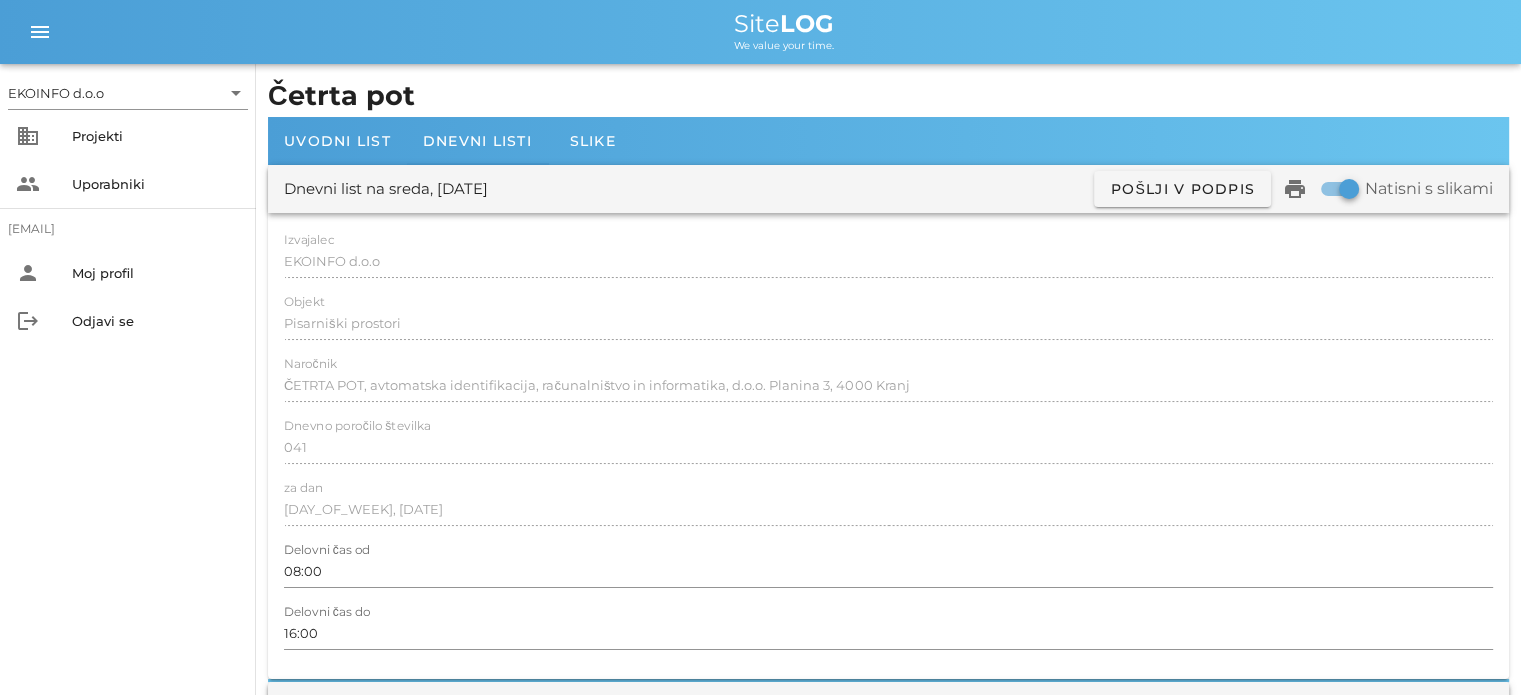 scroll, scrollTop: 0, scrollLeft: 0, axis: both 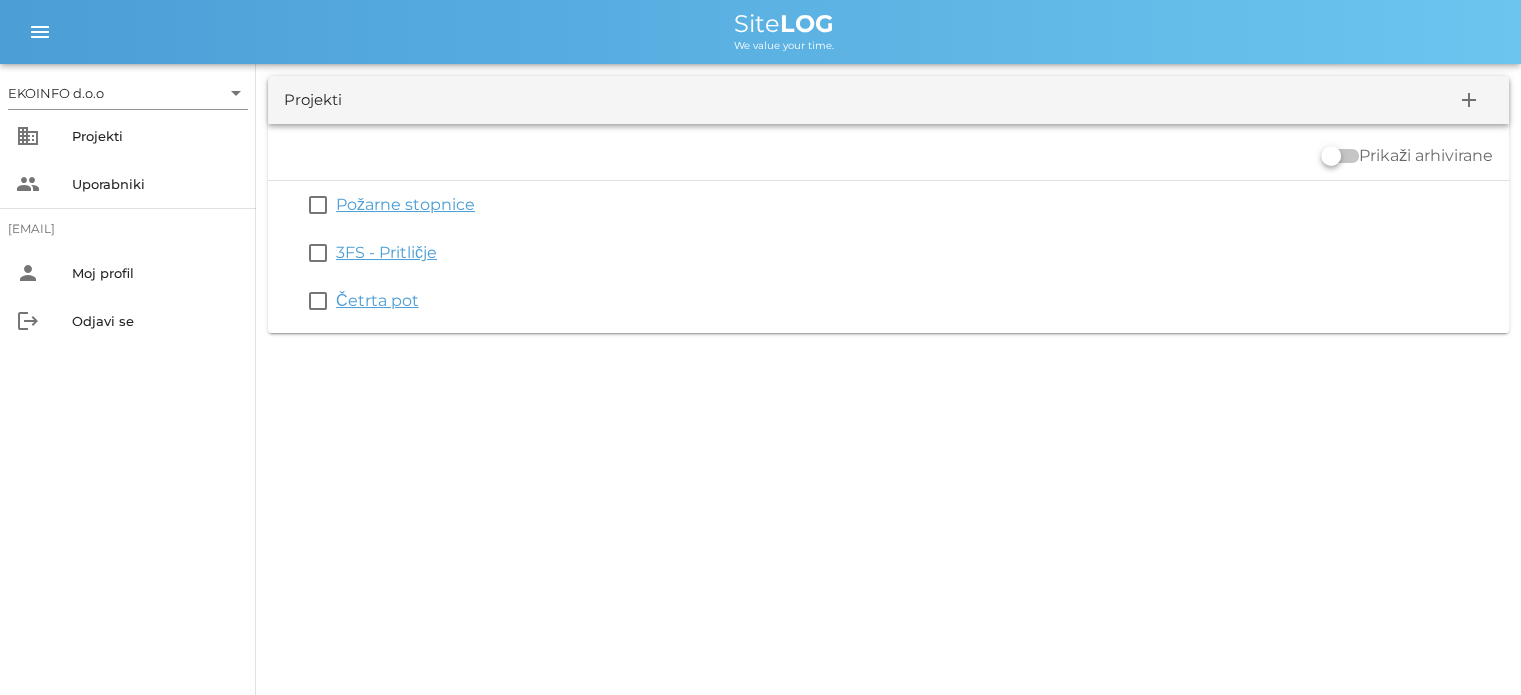 click on "3FS - Pritličje" at bounding box center [386, 252] 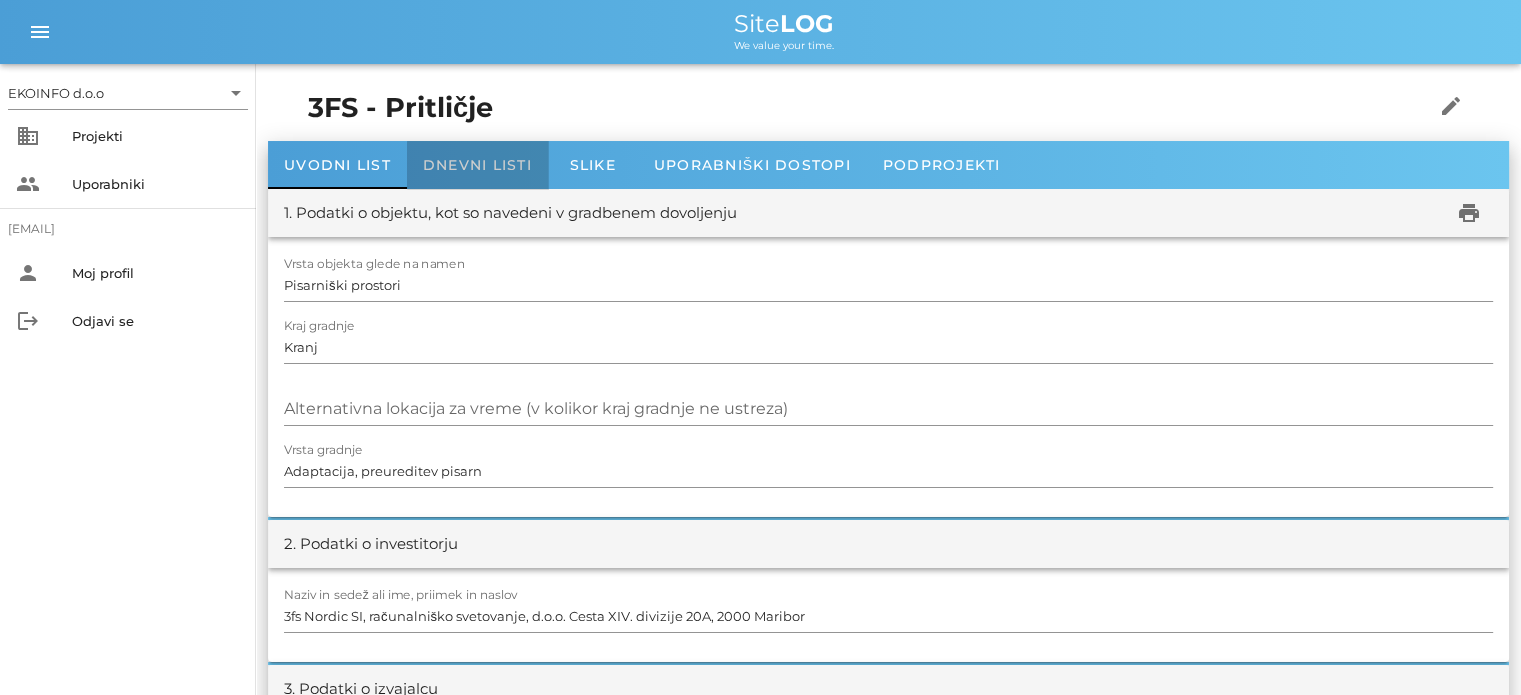 click on "Dnevni listi" at bounding box center [477, 165] 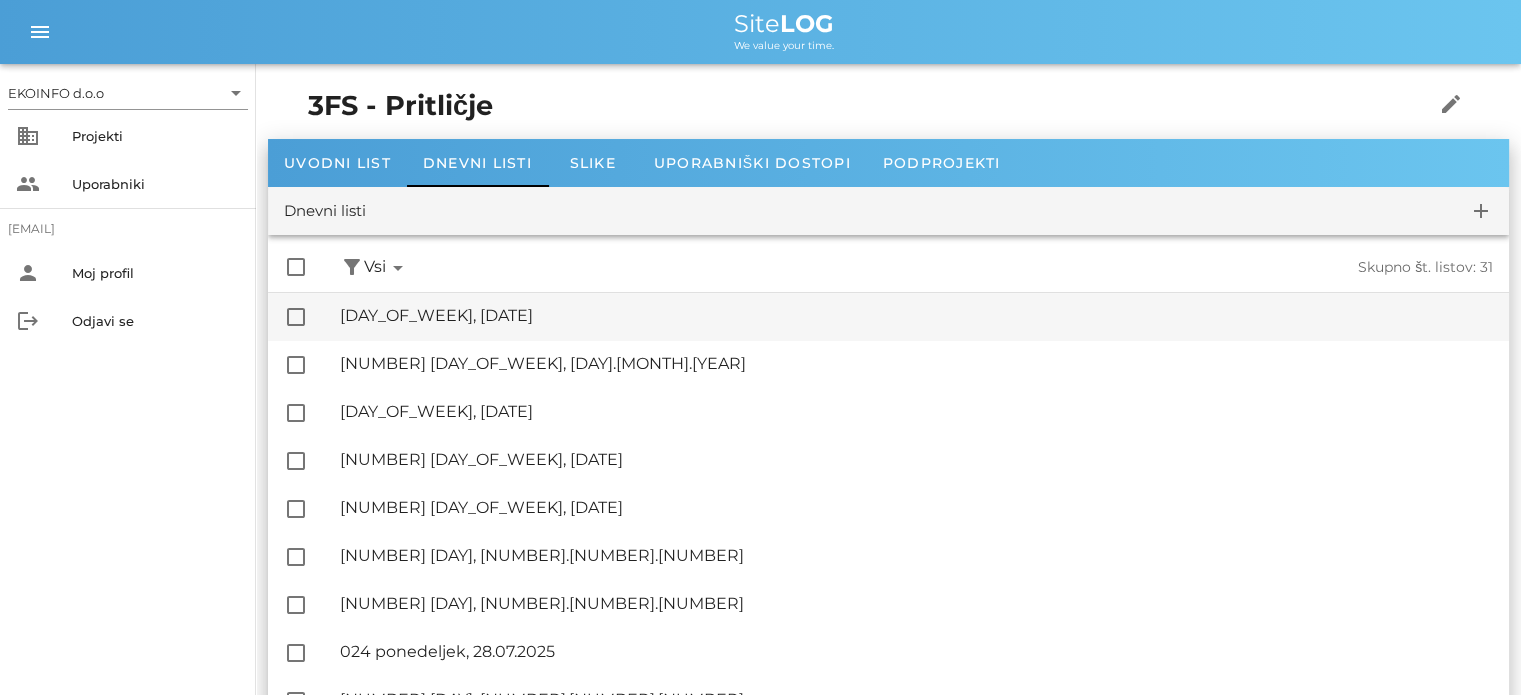 scroll, scrollTop: 0, scrollLeft: 0, axis: both 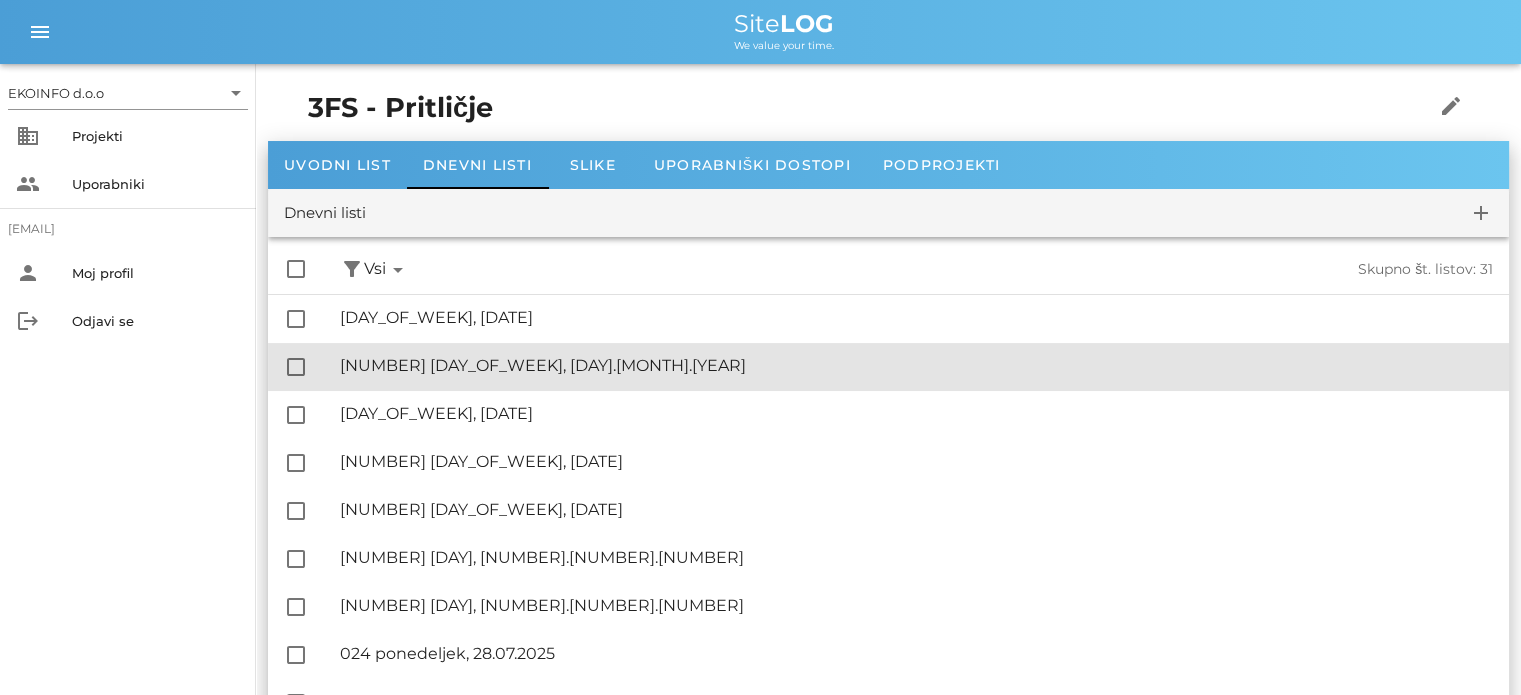 click on "🔏  [DAY] [MONTH], [DATE].[MONTH].[YEAR]" at bounding box center (916, 365) 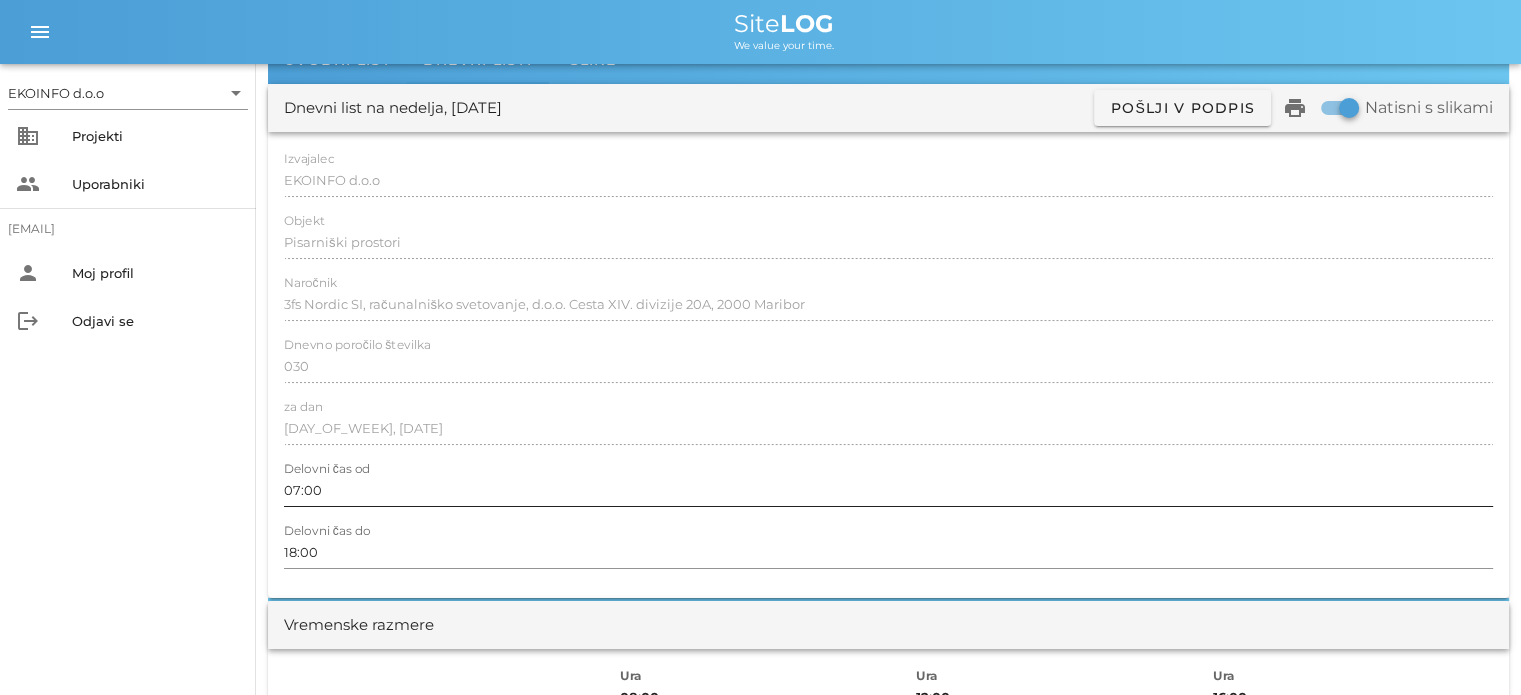 scroll, scrollTop: 0, scrollLeft: 0, axis: both 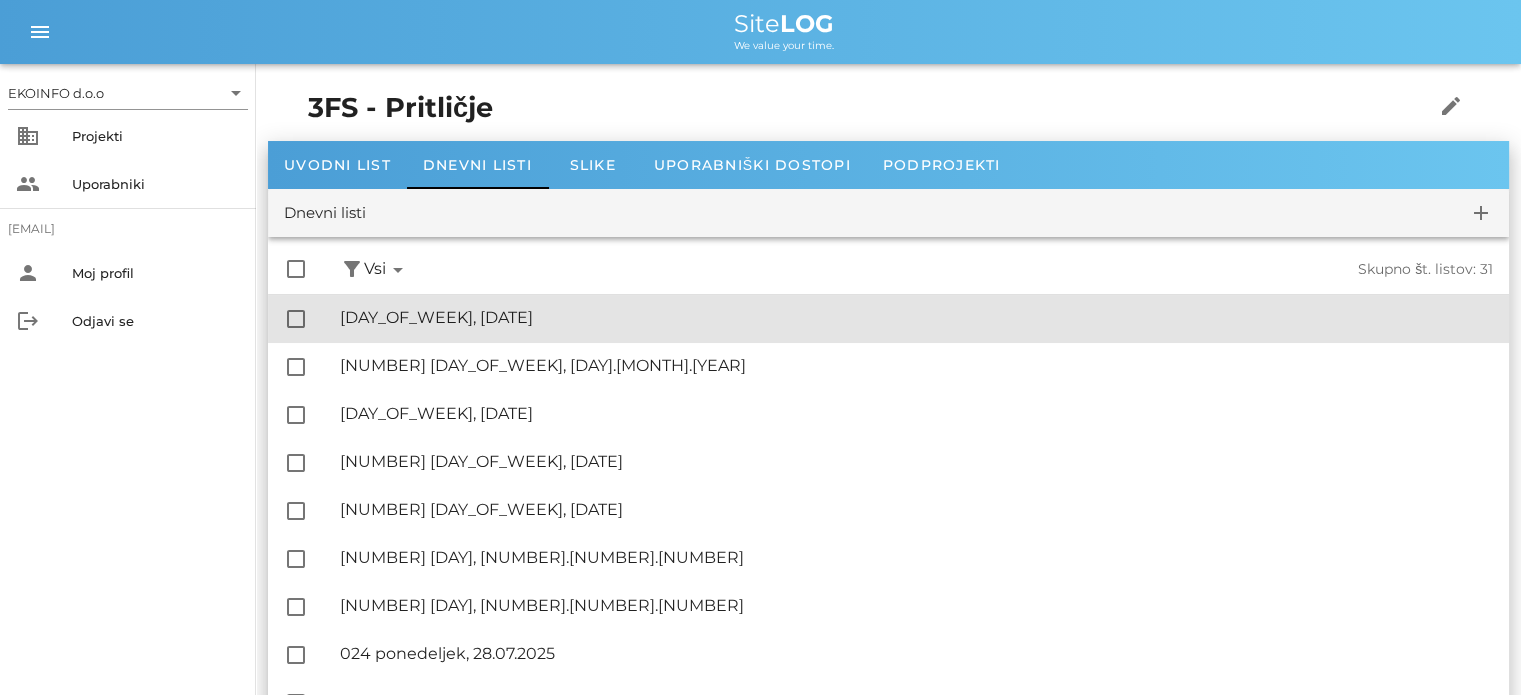 click on "🔏  [NUMBER] [DAY_OF_WEEK], [DATE]" at bounding box center (916, 317) 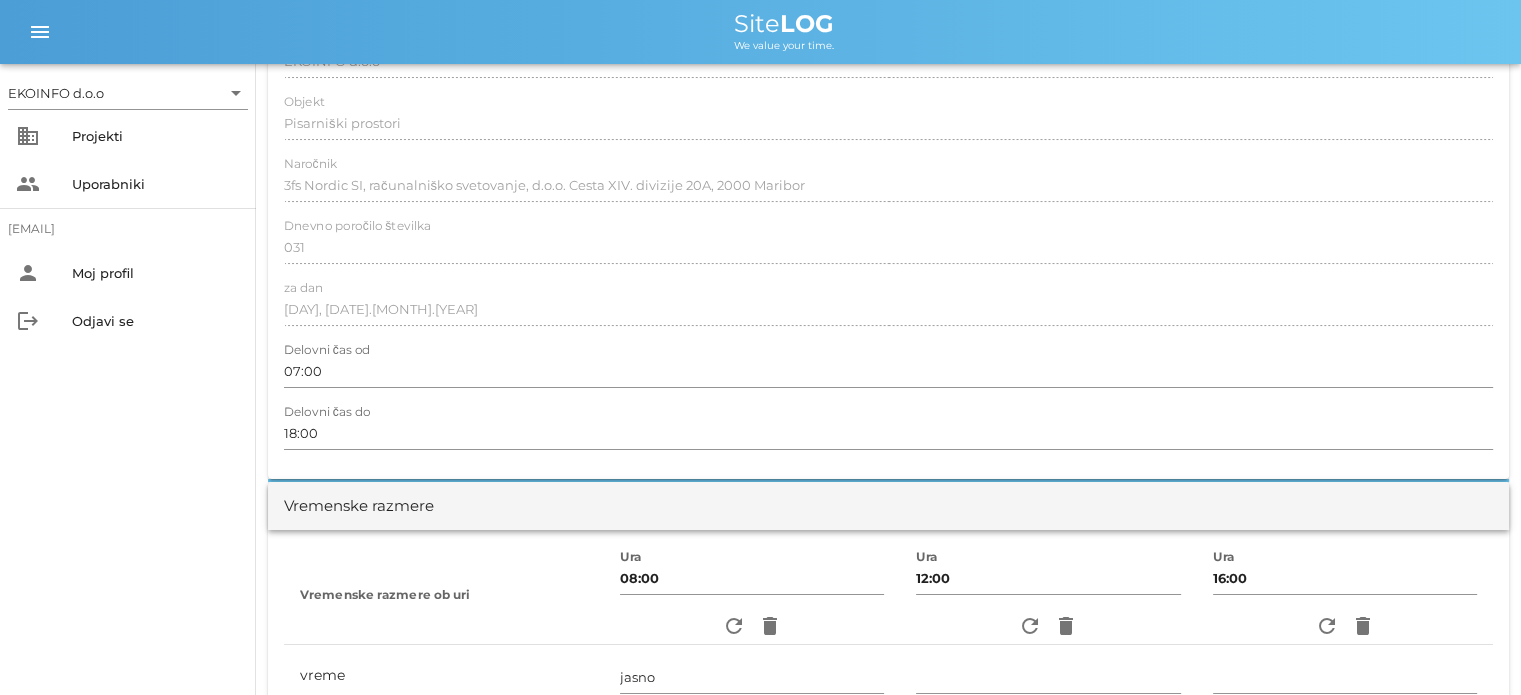 scroll, scrollTop: 0, scrollLeft: 0, axis: both 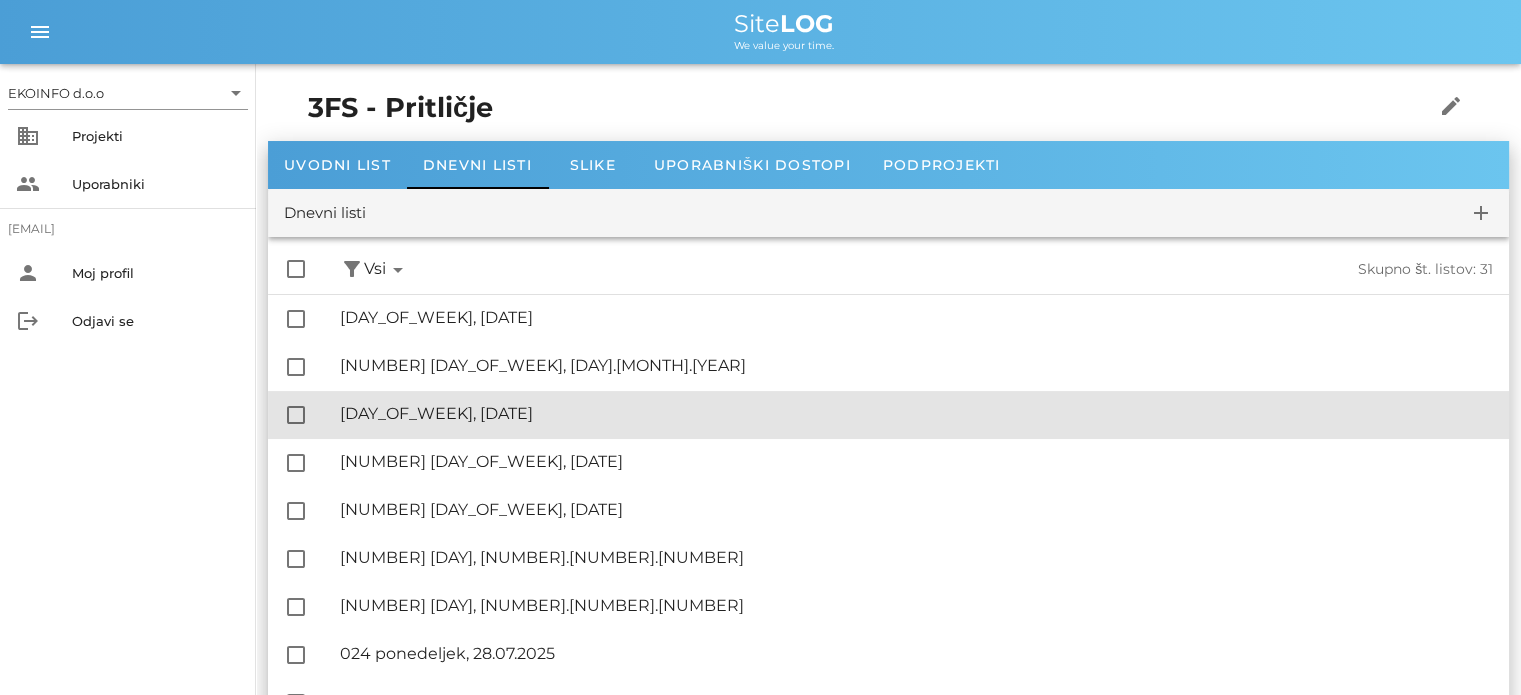 click on "🔏  [NUMBER] [DAY_OF_WEEK], [DATE]" at bounding box center [916, 413] 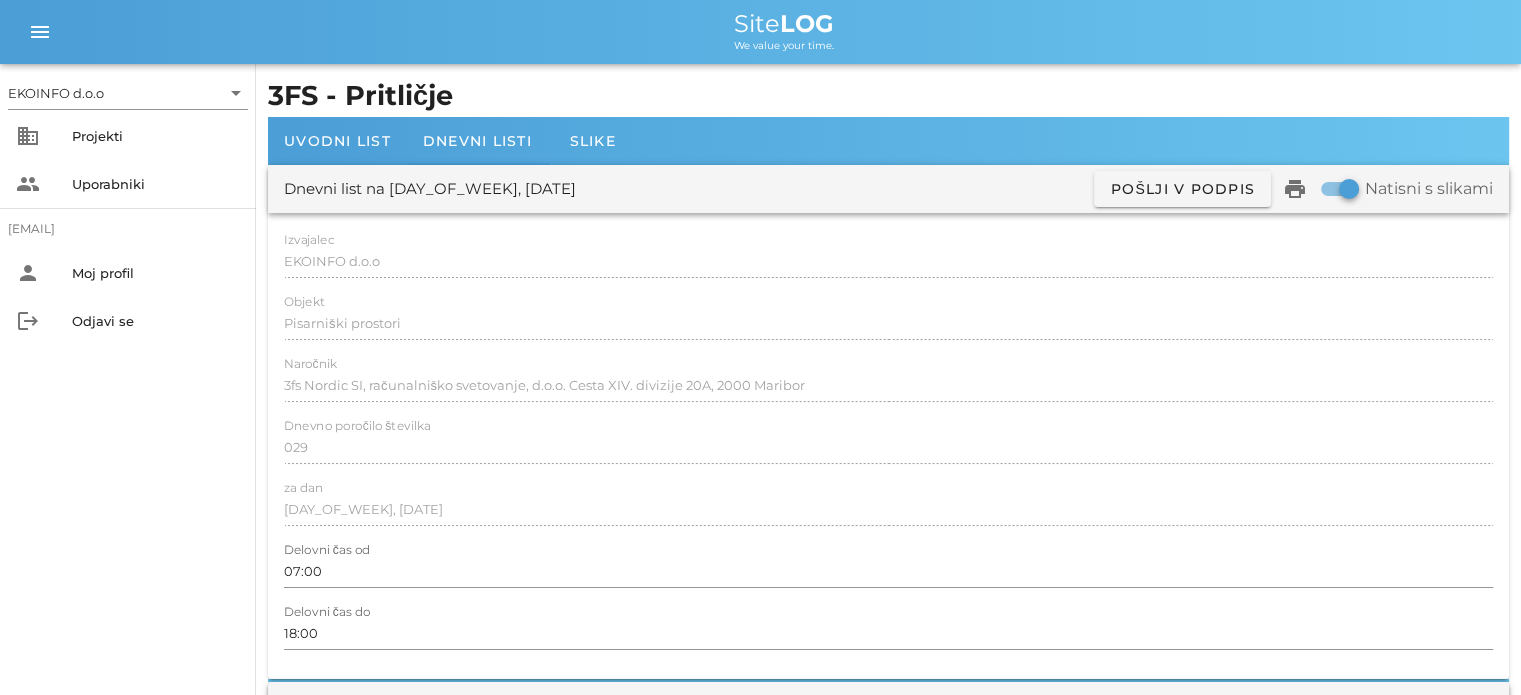 scroll, scrollTop: 0, scrollLeft: 0, axis: both 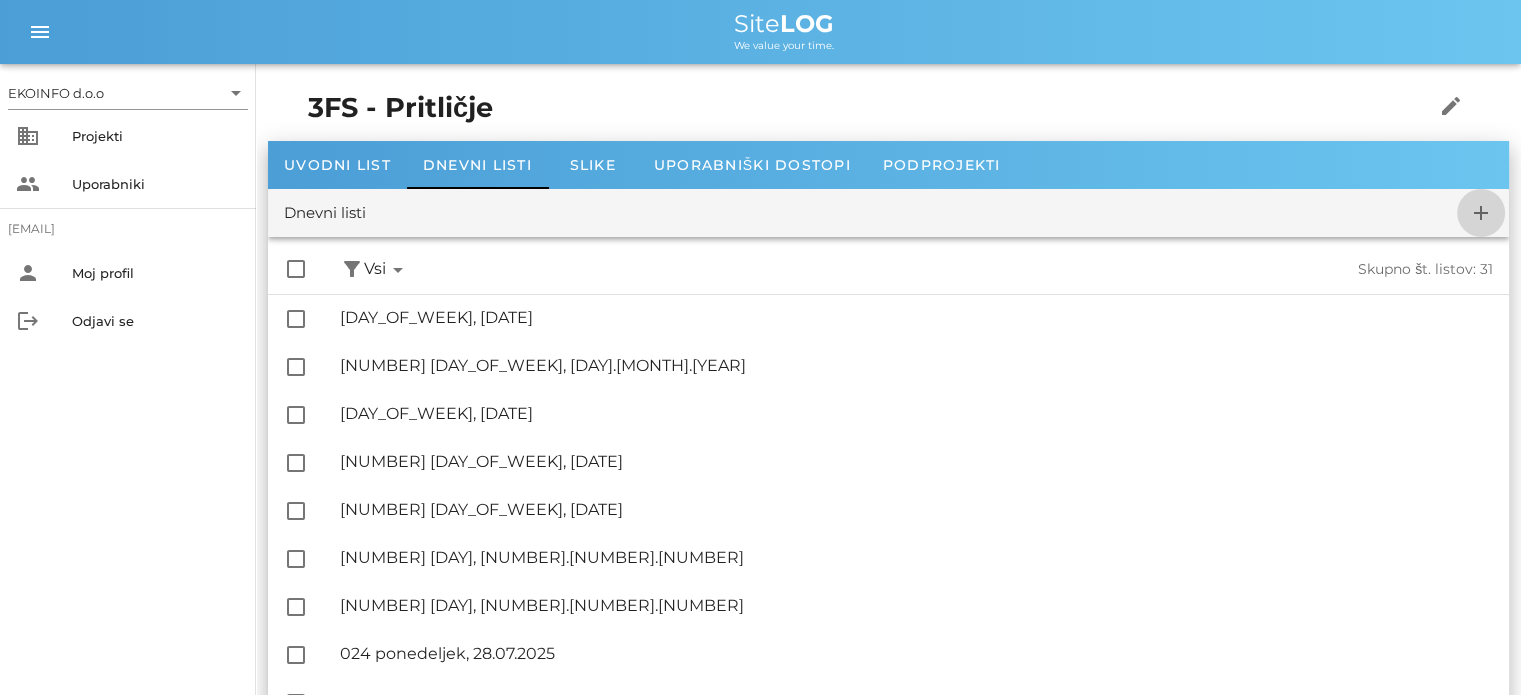 click on "add" at bounding box center (1481, 213) 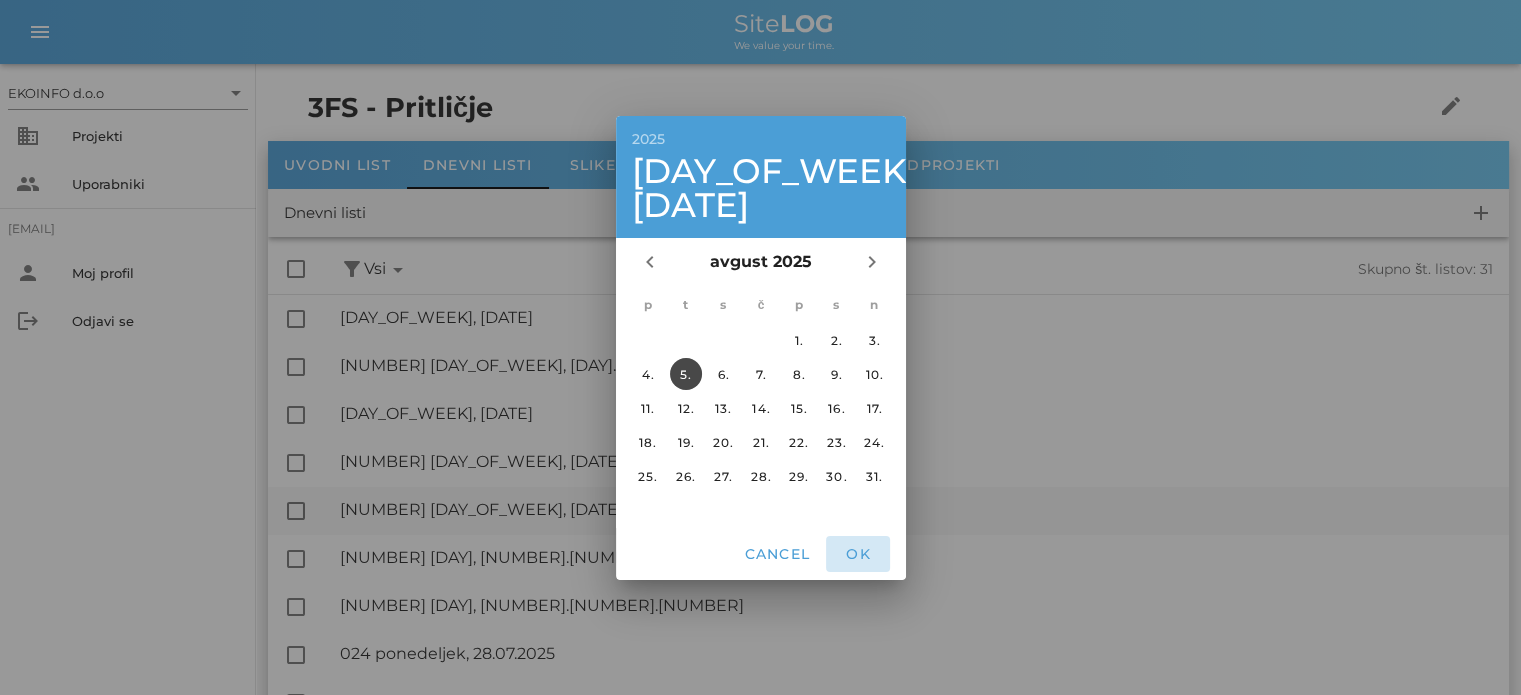 click on "OK" at bounding box center (858, 554) 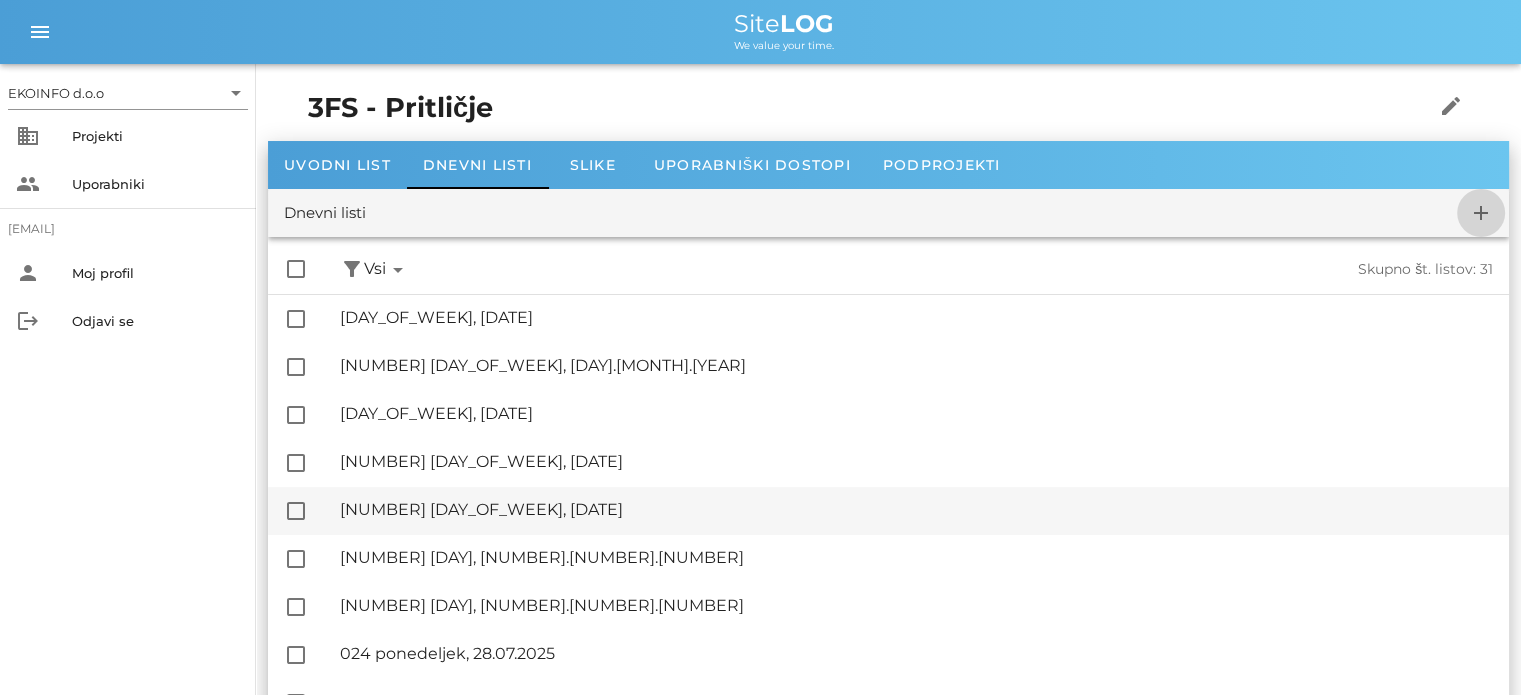 checkbox on "false" 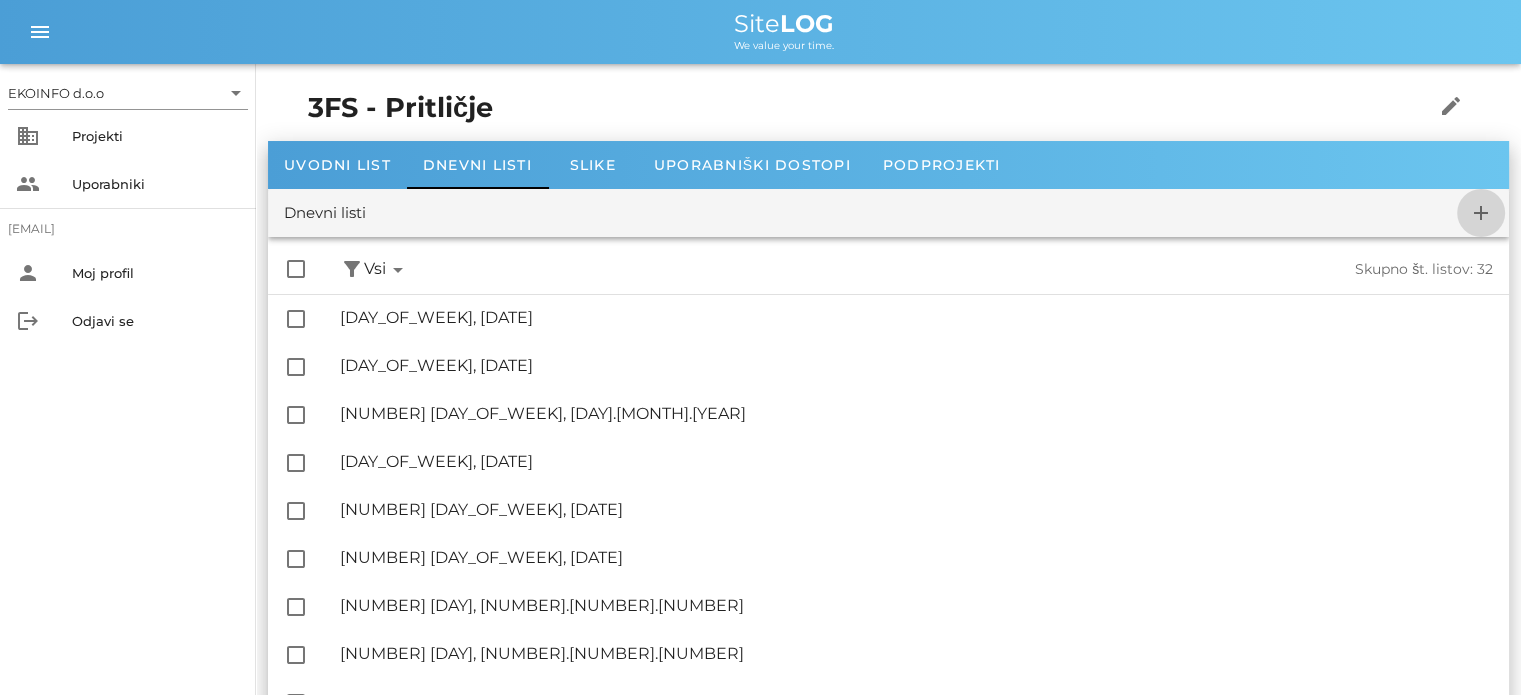 click on "add" at bounding box center [1481, 213] 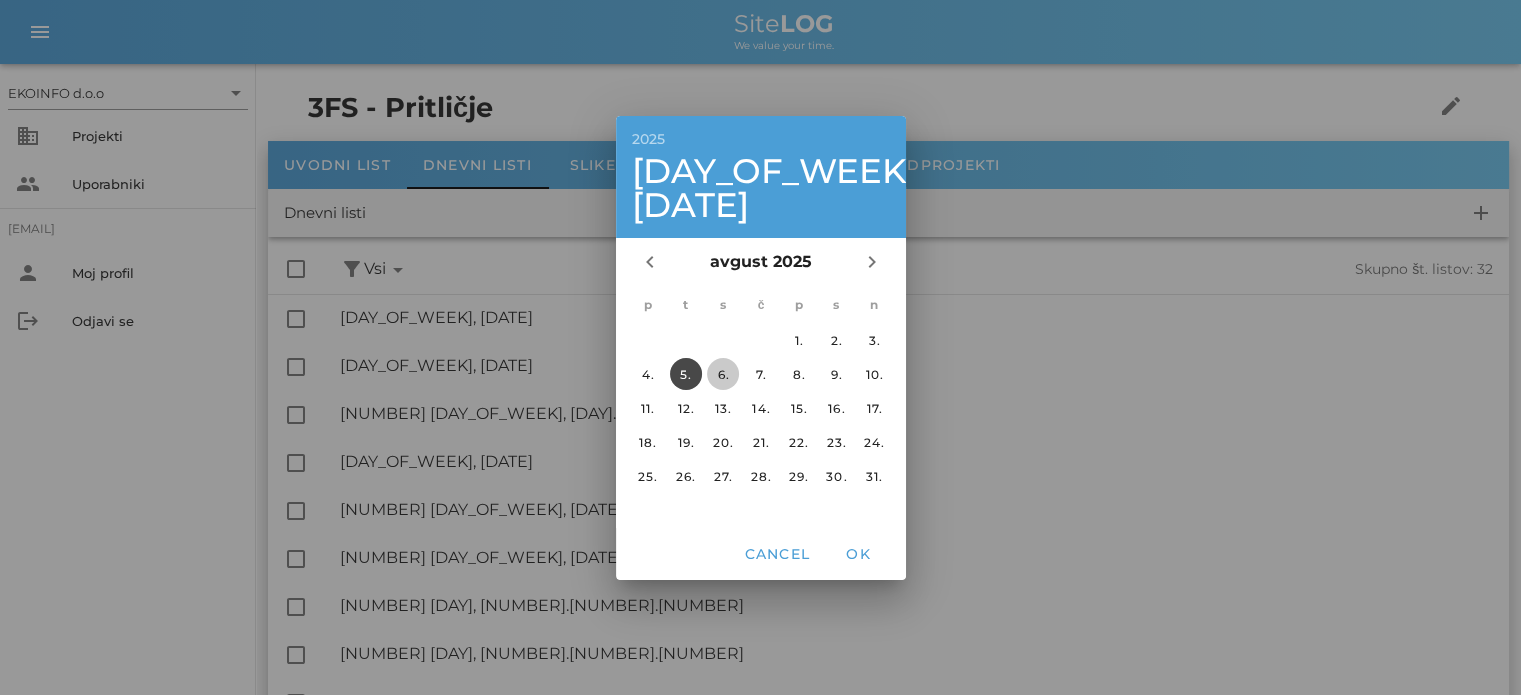 click on "6." at bounding box center (723, 373) 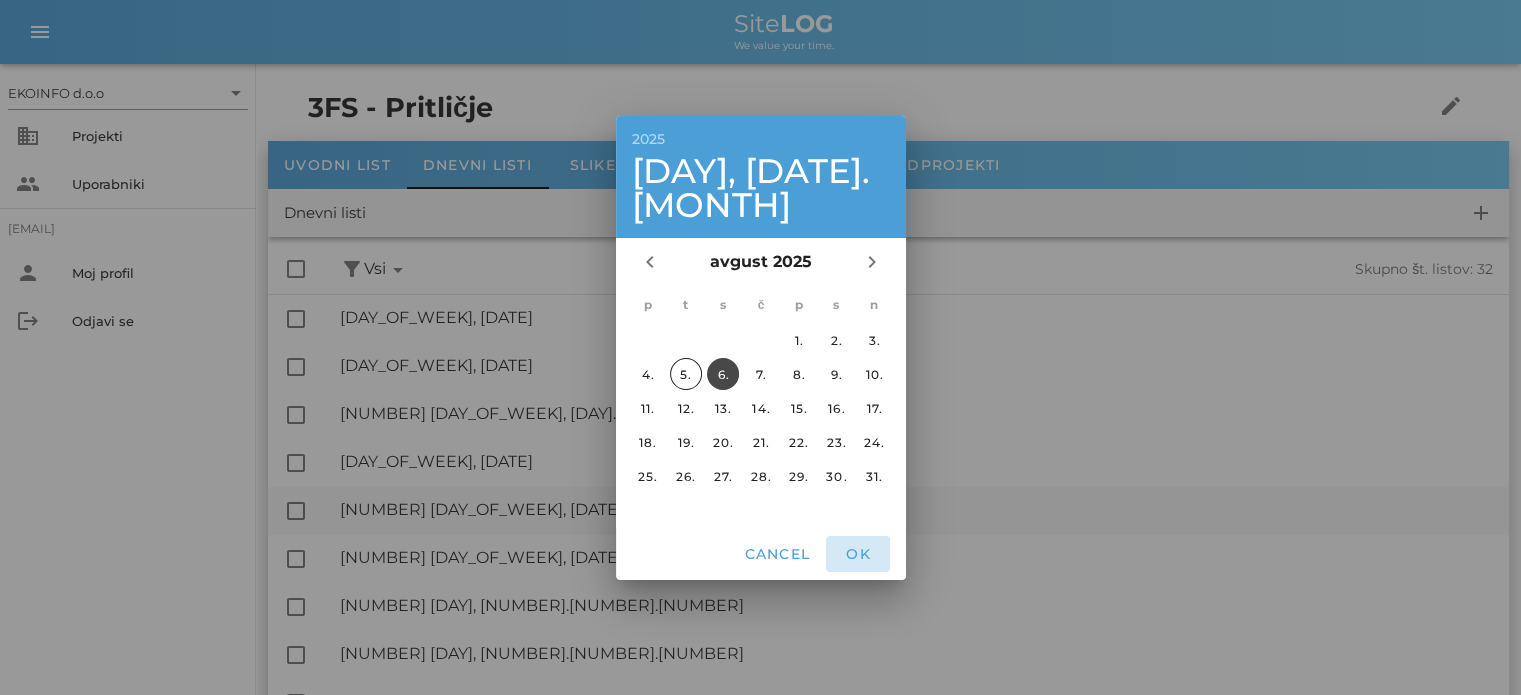 click on "OK" at bounding box center [858, 554] 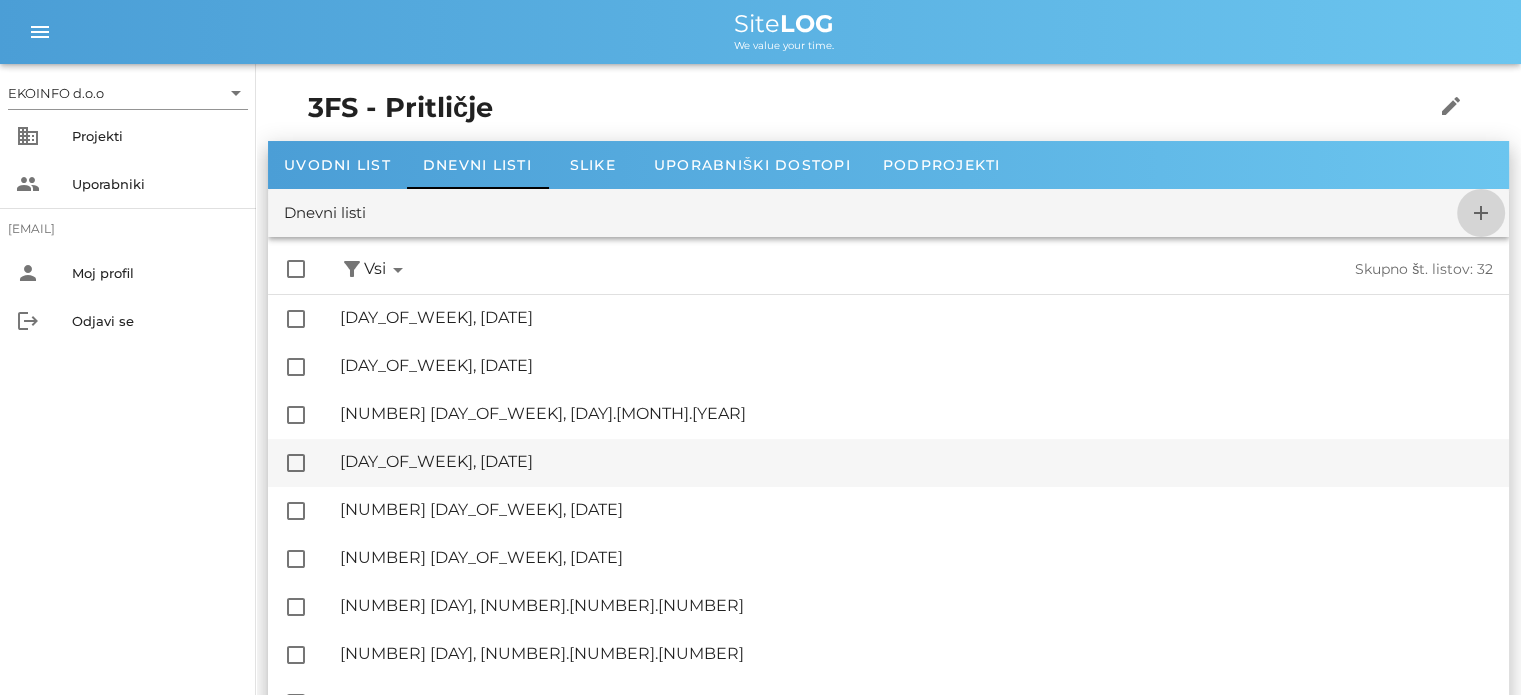 checkbox on "false" 